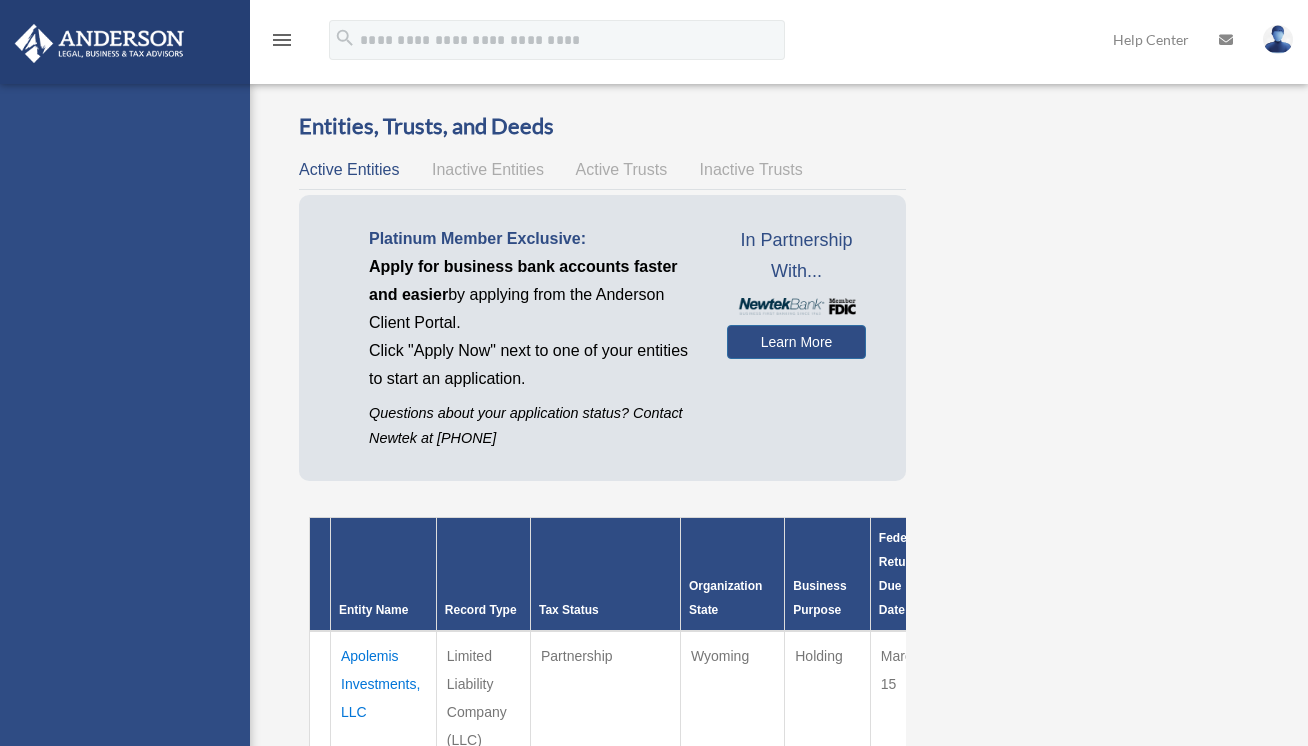 scroll, scrollTop: 0, scrollLeft: 0, axis: both 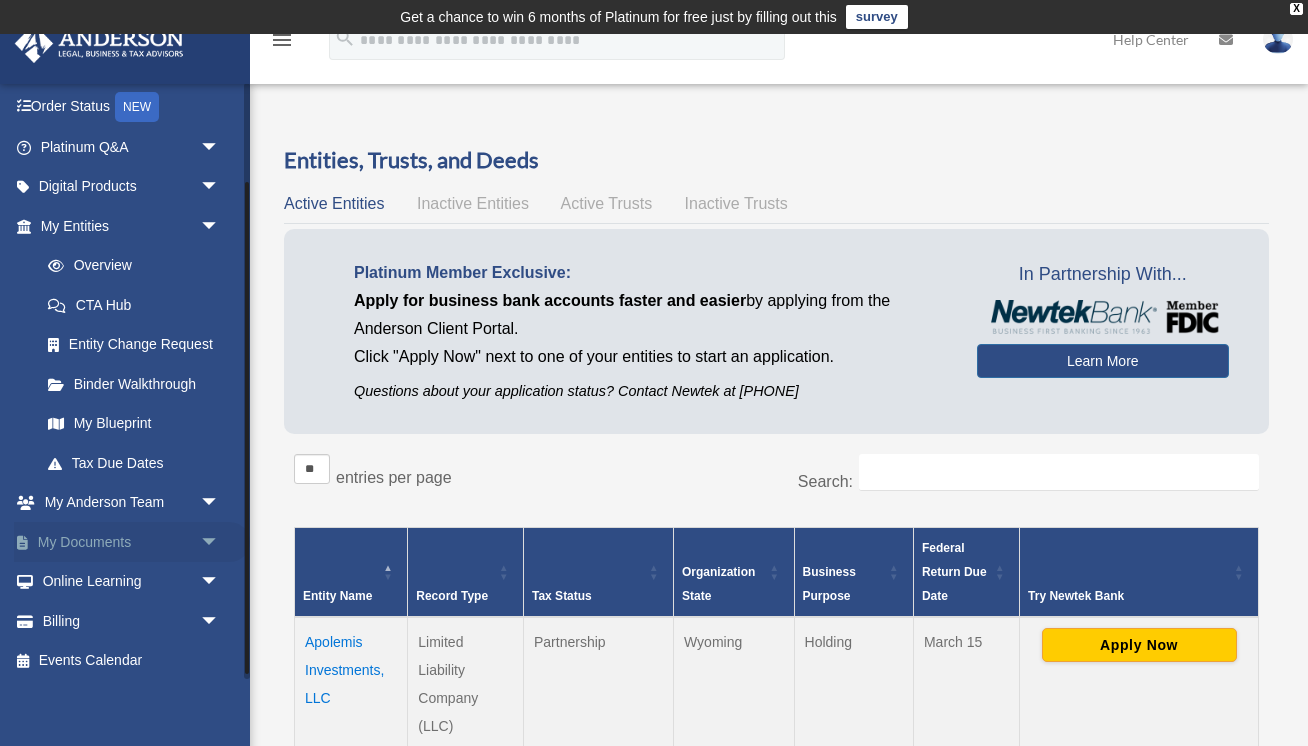 click on "arrow_drop_down" at bounding box center [220, 542] 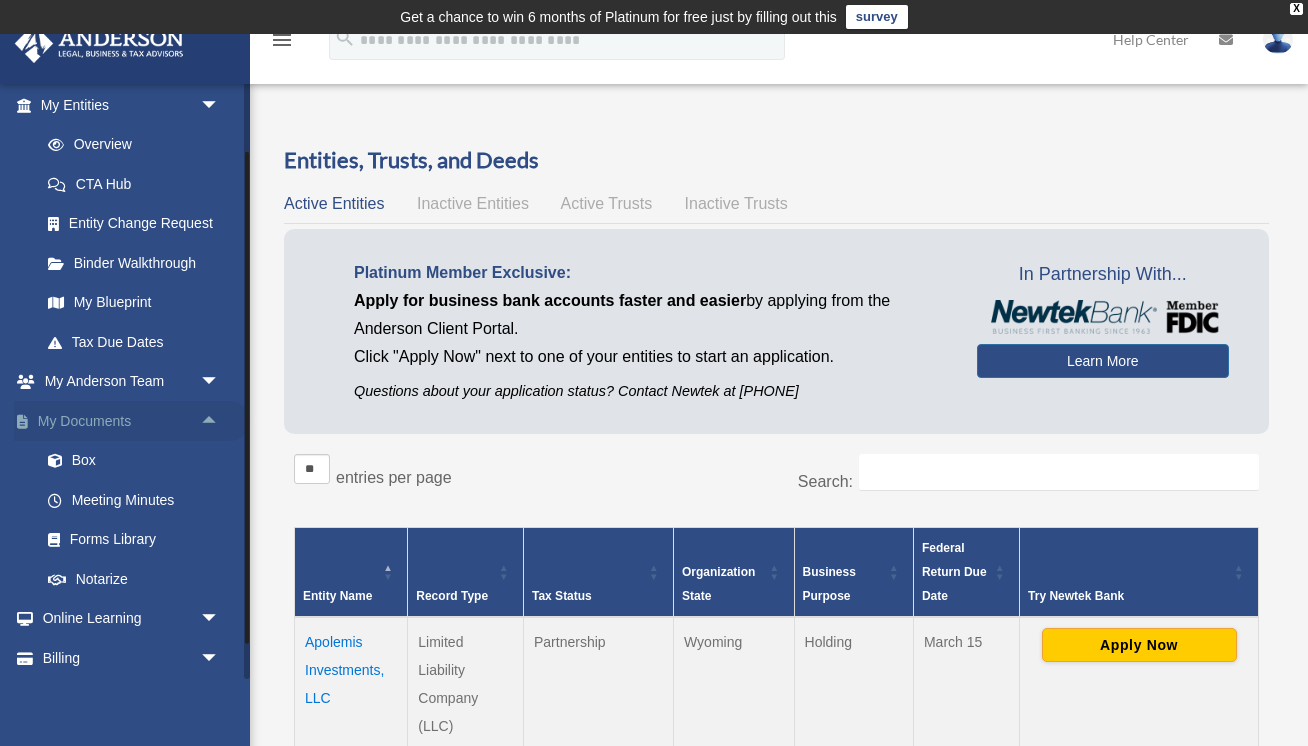 scroll, scrollTop: 242, scrollLeft: 0, axis: vertical 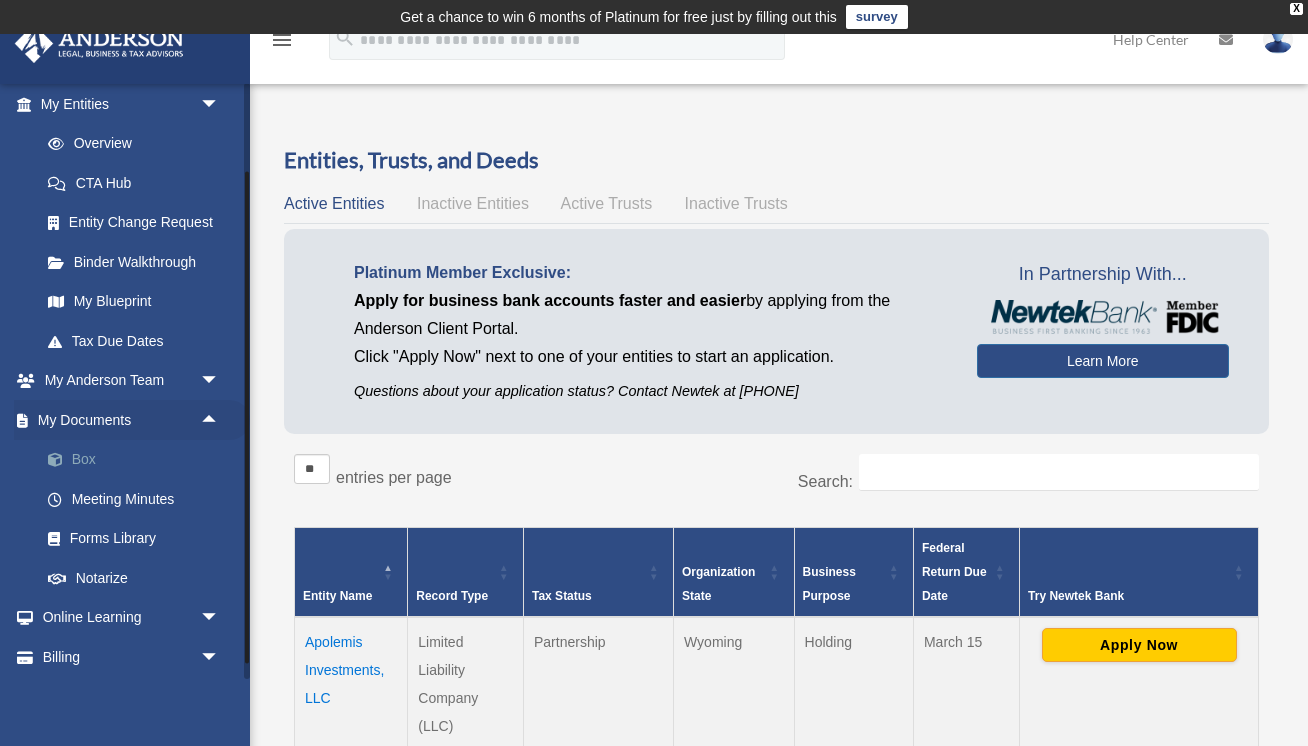 click on "Box" at bounding box center (139, 460) 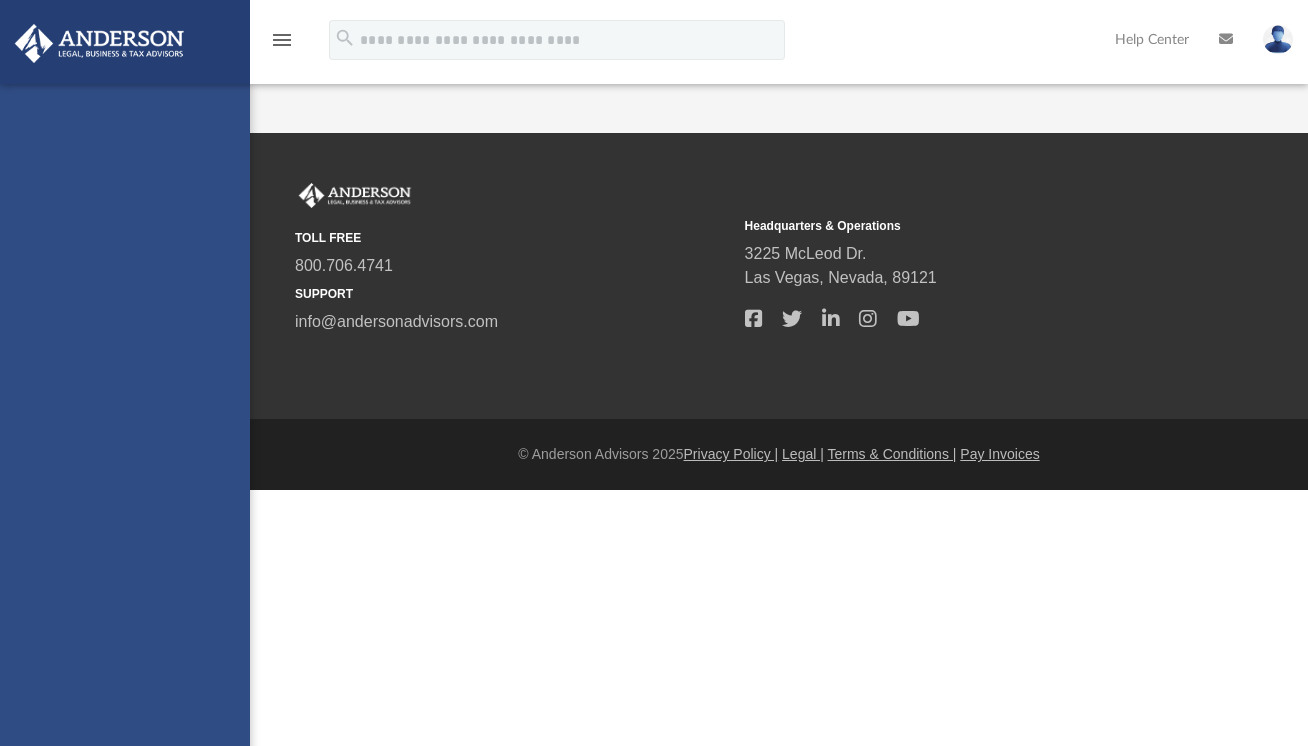 scroll, scrollTop: 0, scrollLeft: 0, axis: both 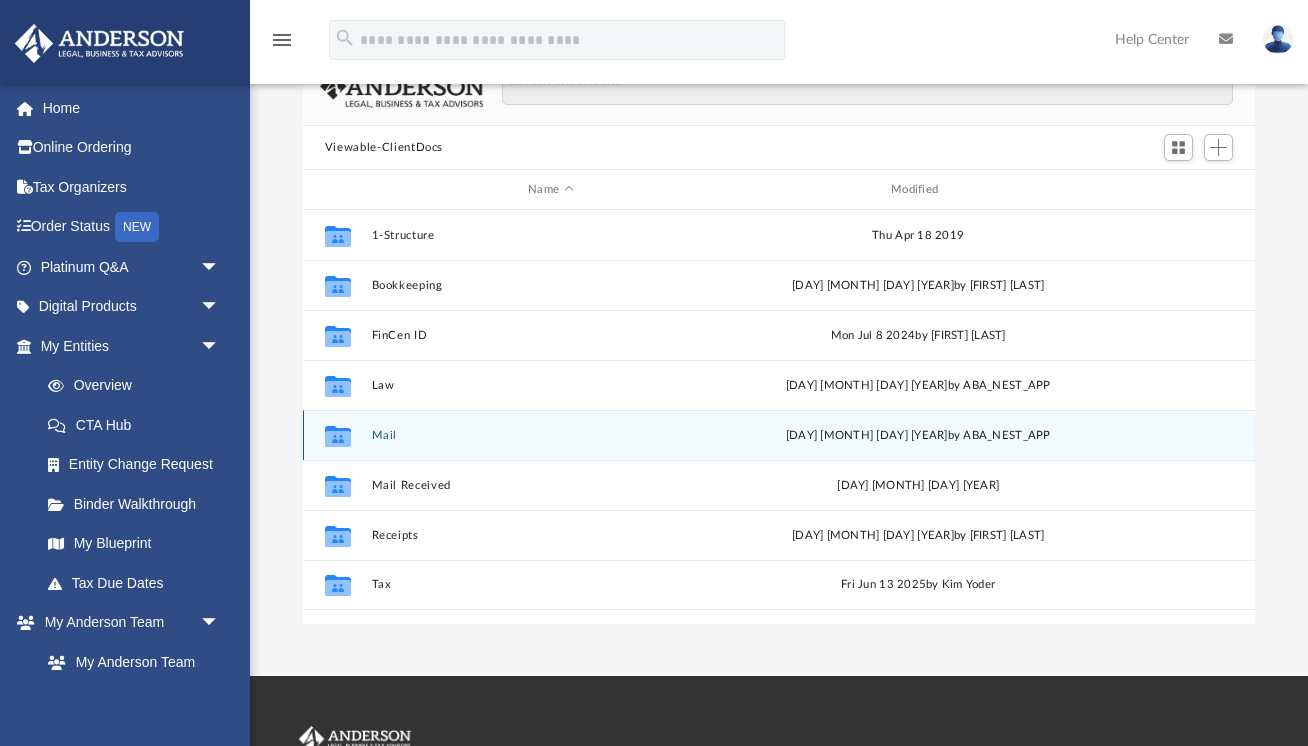 click on "Collaborated Folder Mail [DAY] [MONTH] [YEAR]  by ABA_NEST_APP" at bounding box center (779, 435) 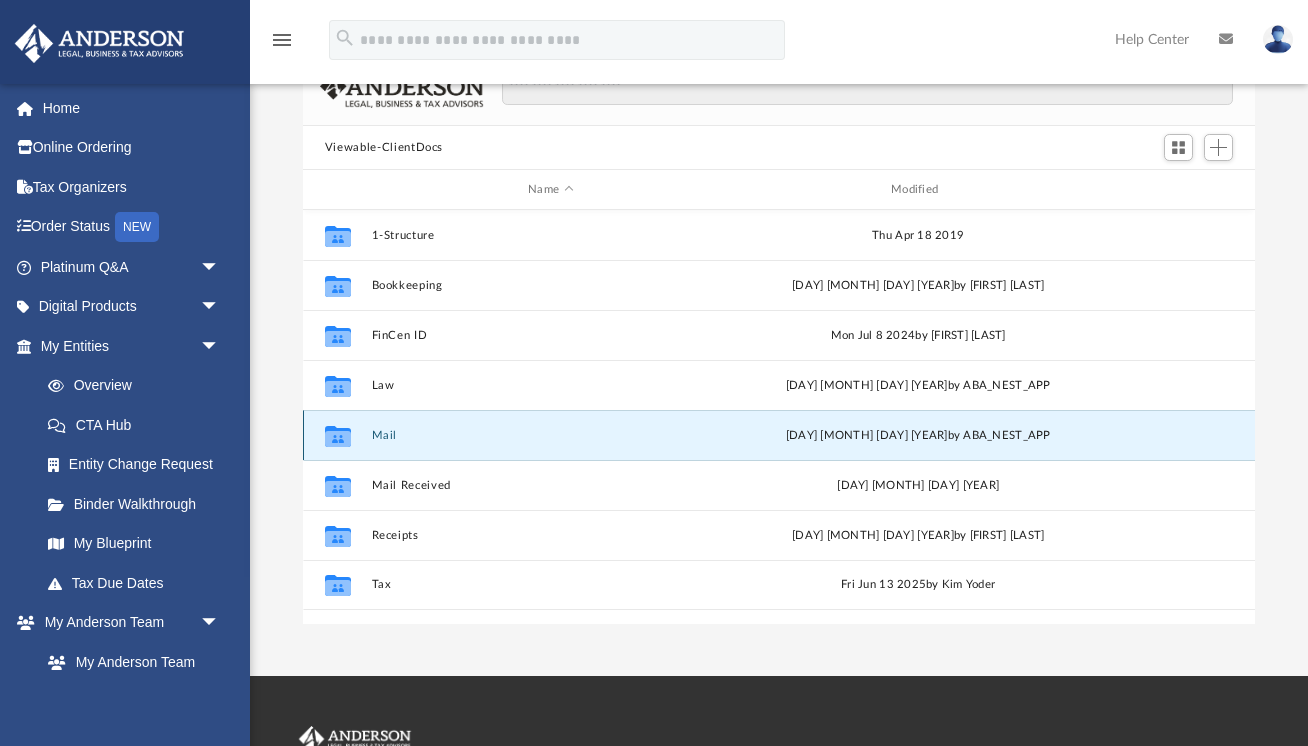 click on "Collaborated Folder Mail [DAY] [MONTH] [YEAR]  by ABA_NEST_APP" at bounding box center [779, 435] 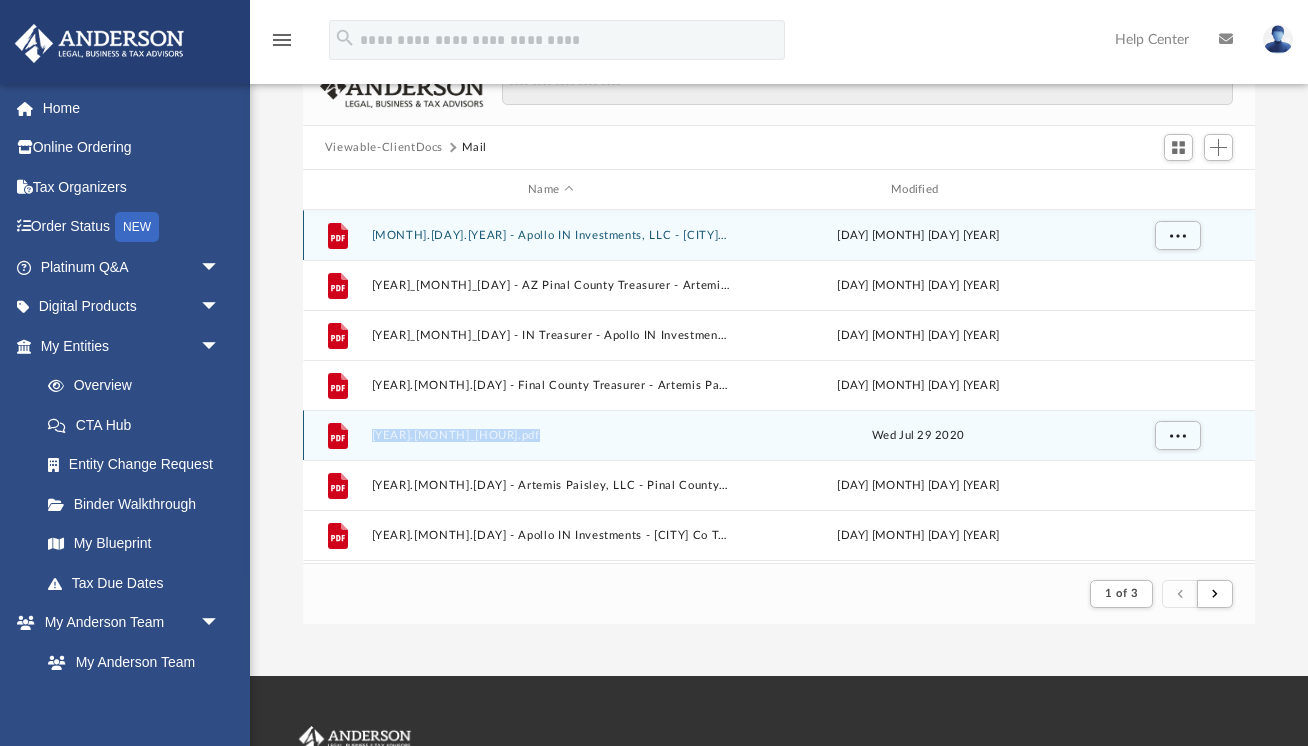 scroll, scrollTop: 393, scrollLeft: 952, axis: both 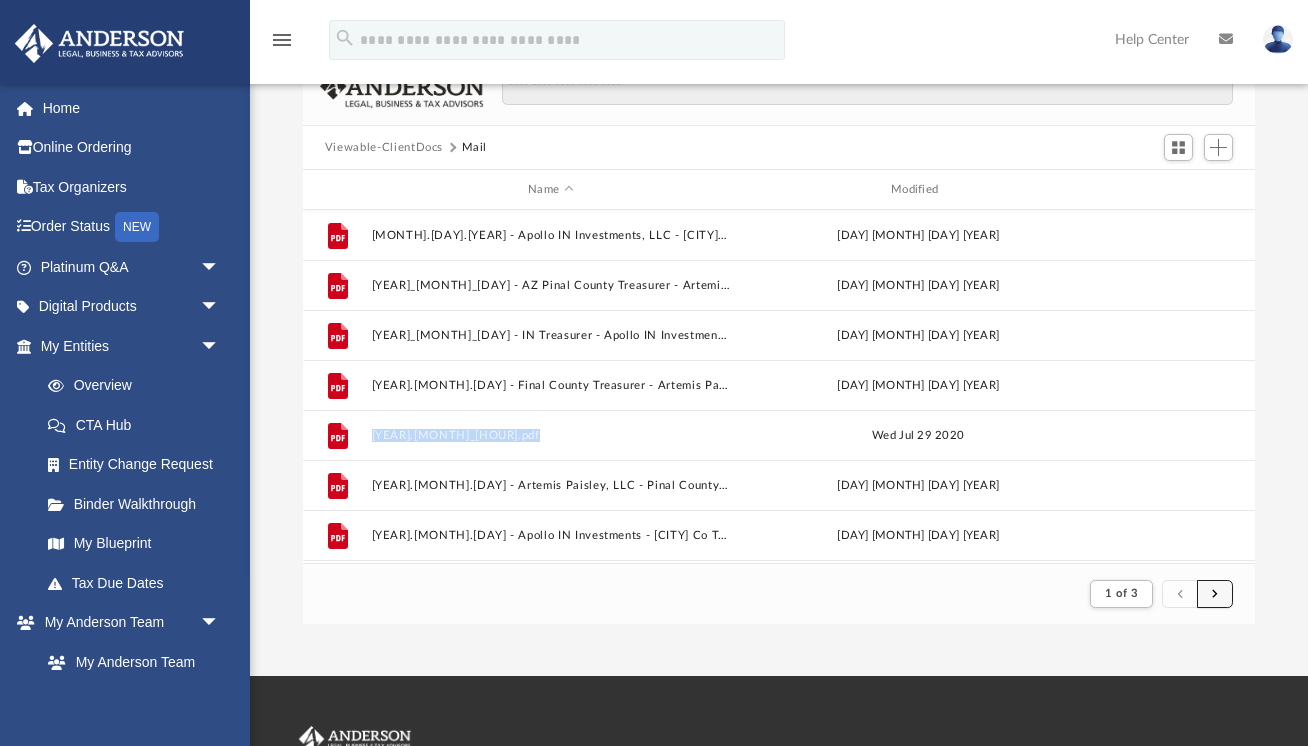 click at bounding box center (1215, 594) 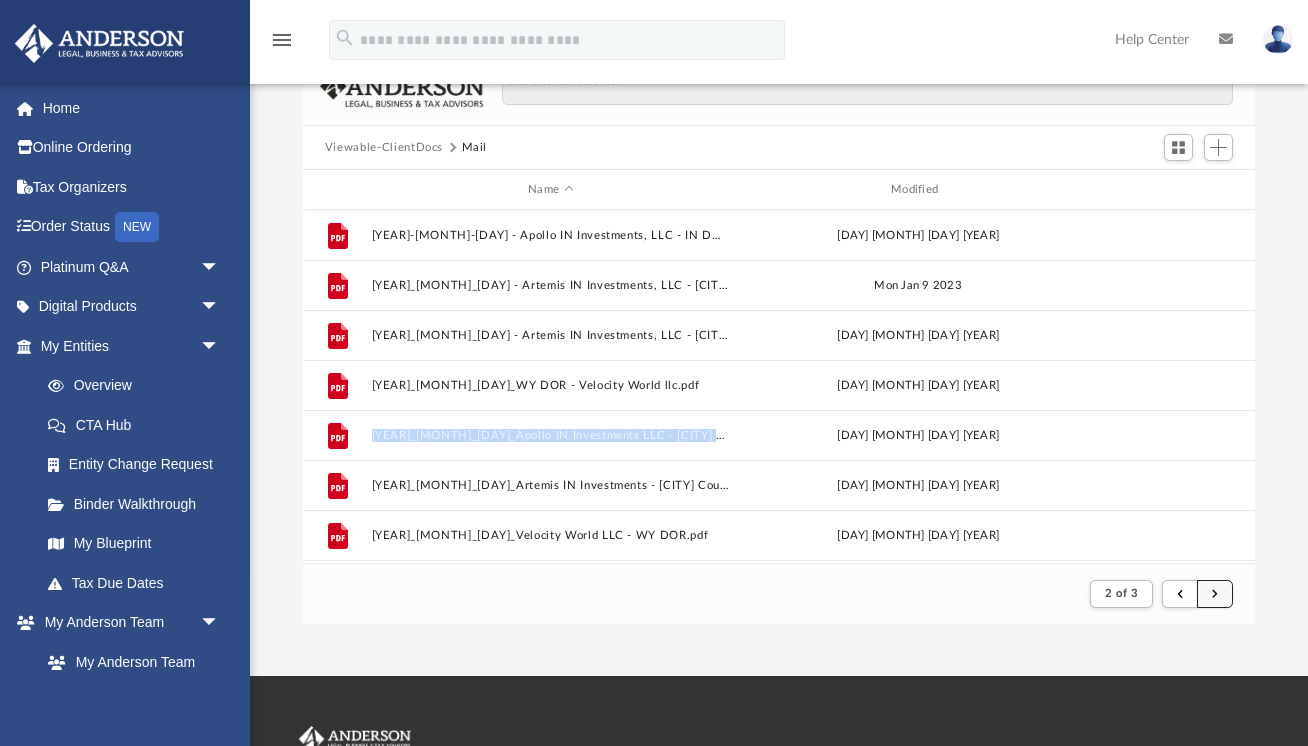 click at bounding box center (1215, 594) 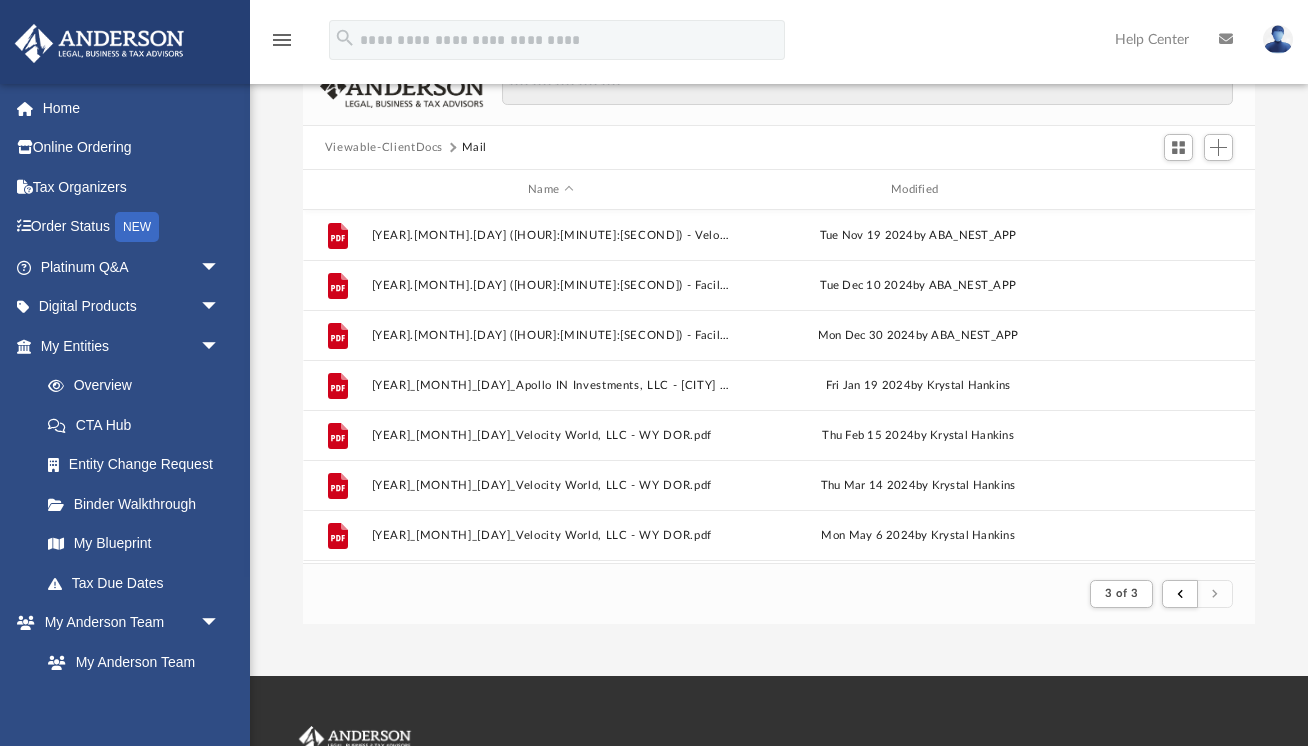 click on "3 of 3" at bounding box center (779, 593) 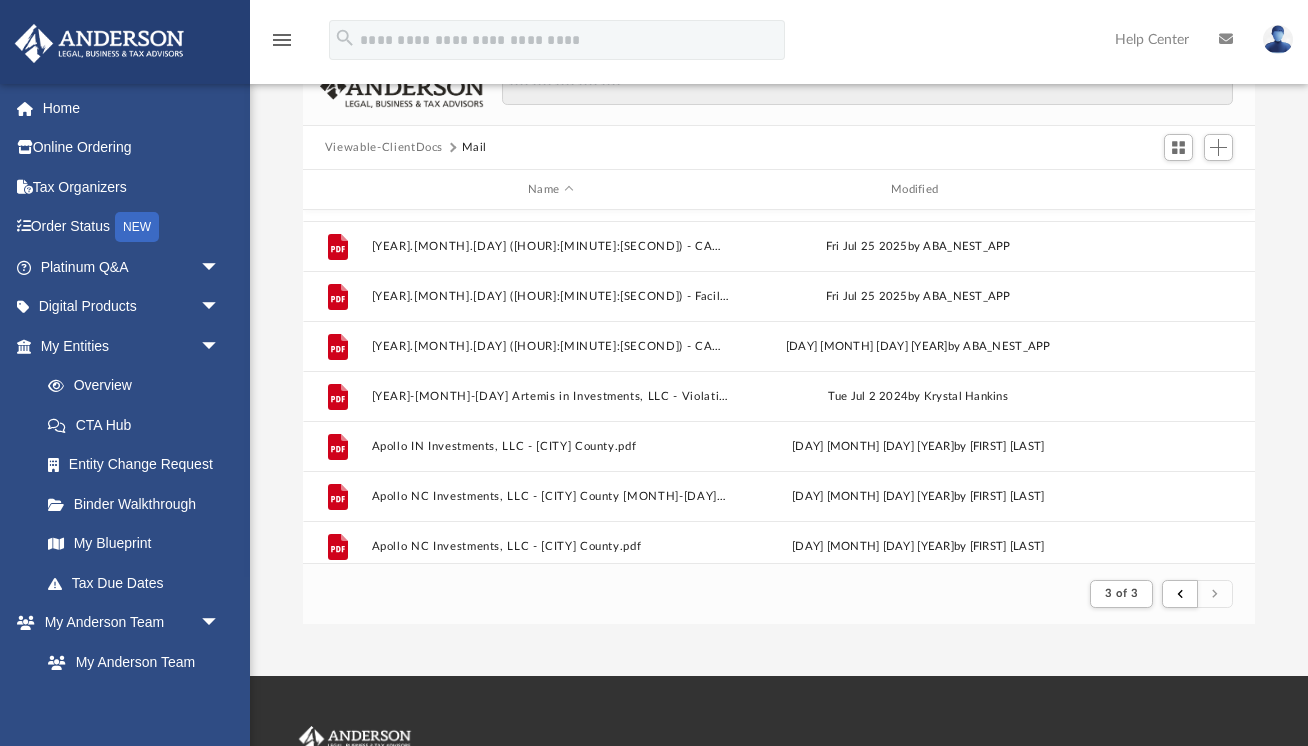 scroll, scrollTop: 1788, scrollLeft: 0, axis: vertical 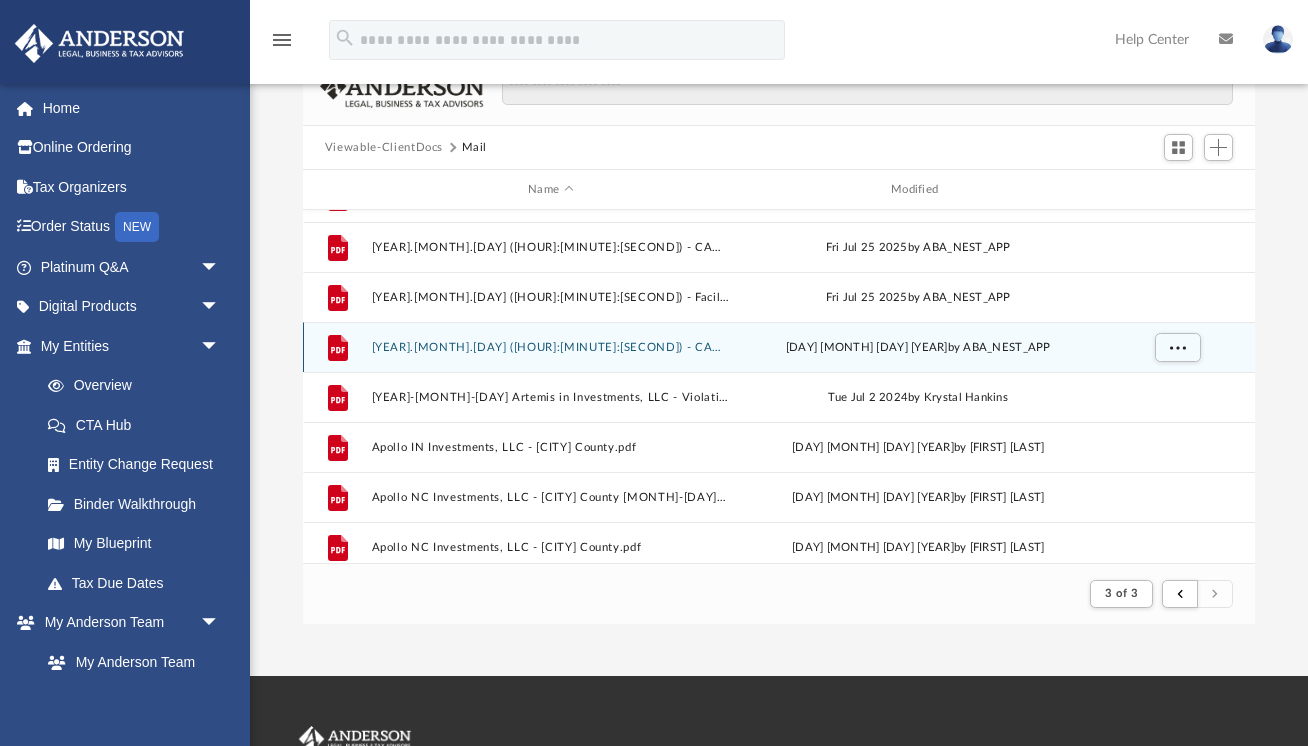 click on "File [YEAR].[MONTH].[DAY] ([HOUR]:[MINUTE]:[SECOND]) - CAMIONS SOLUTIONS, LLC - Mail from Maryland Transportation Authority.pdf [DAY] [MONTH] [YEAR]  by ABA_NEST_APP" at bounding box center [779, 347] 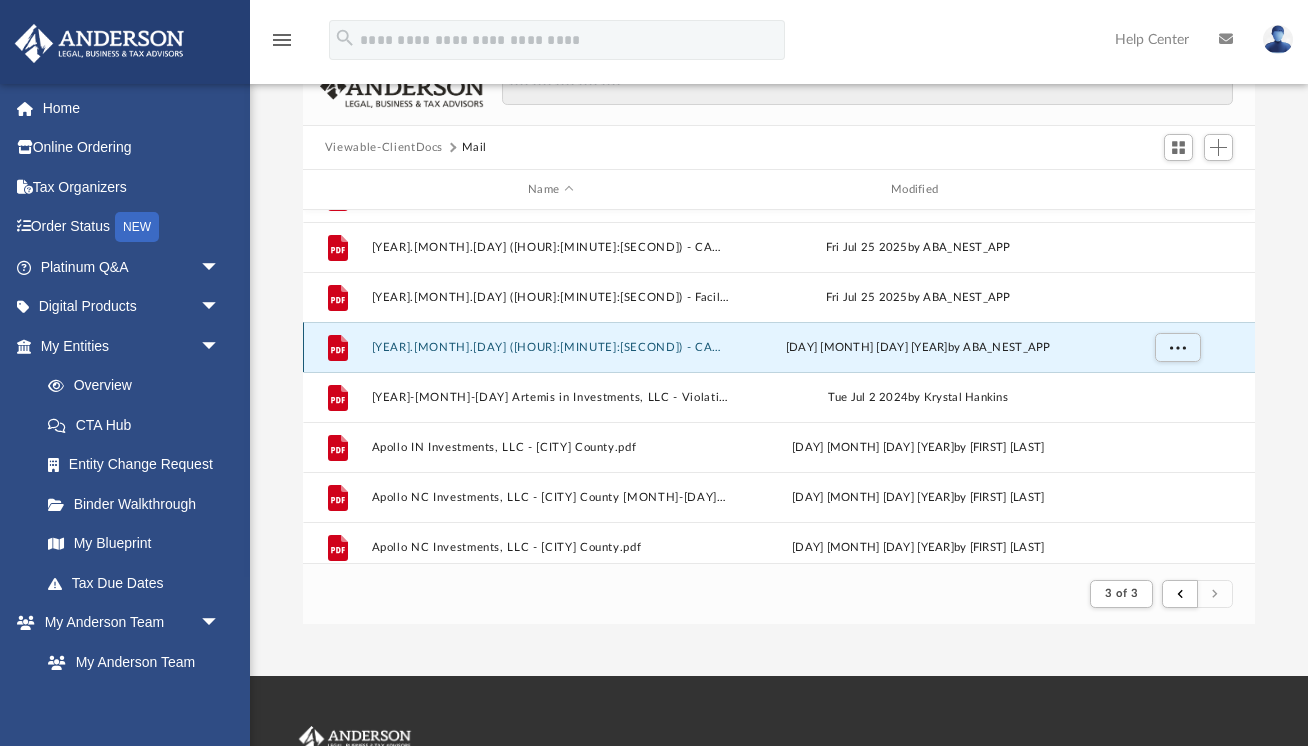 click on "File [YEAR].[MONTH].[DAY] ([HOUR]:[MINUTE]:[SECOND]) - CAMIONS SOLUTIONS, LLC - Mail from Maryland Transportation Authority.pdf [DAY] [MONTH] [YEAR]  by ABA_NEST_APP" at bounding box center (779, 347) 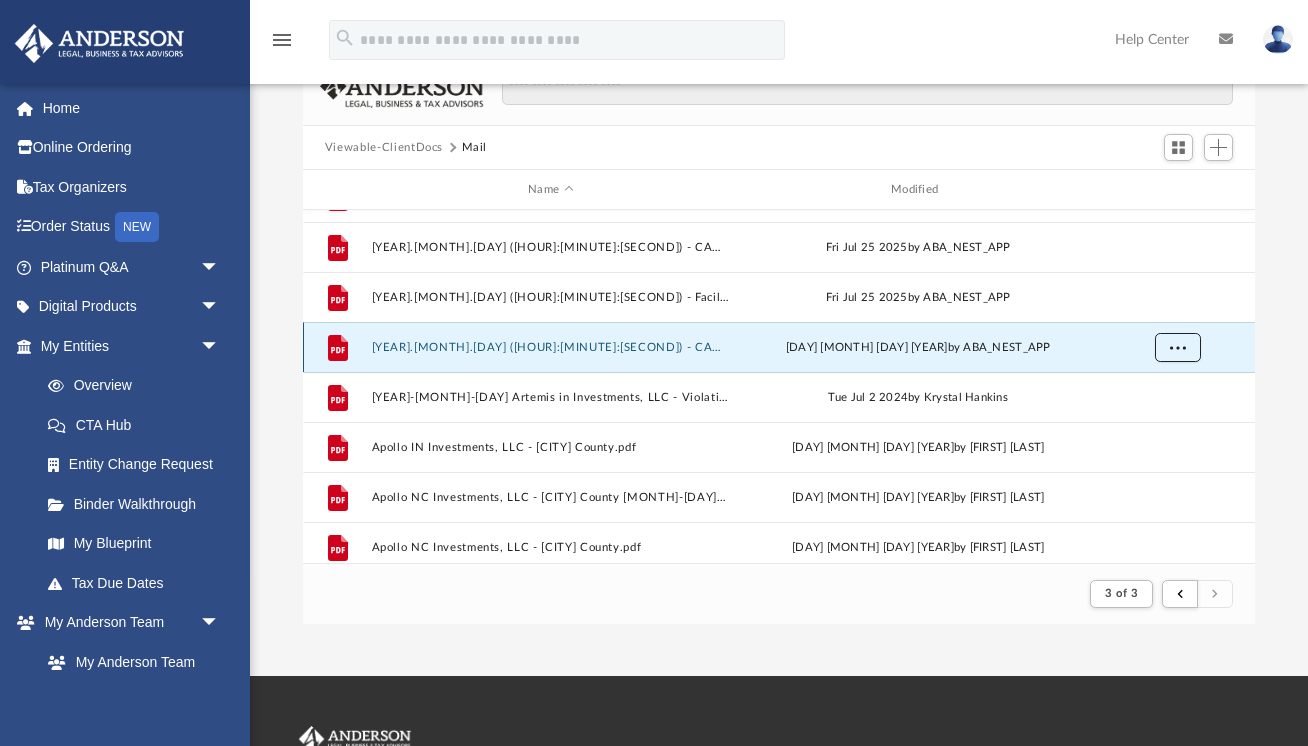 click at bounding box center [1177, 346] 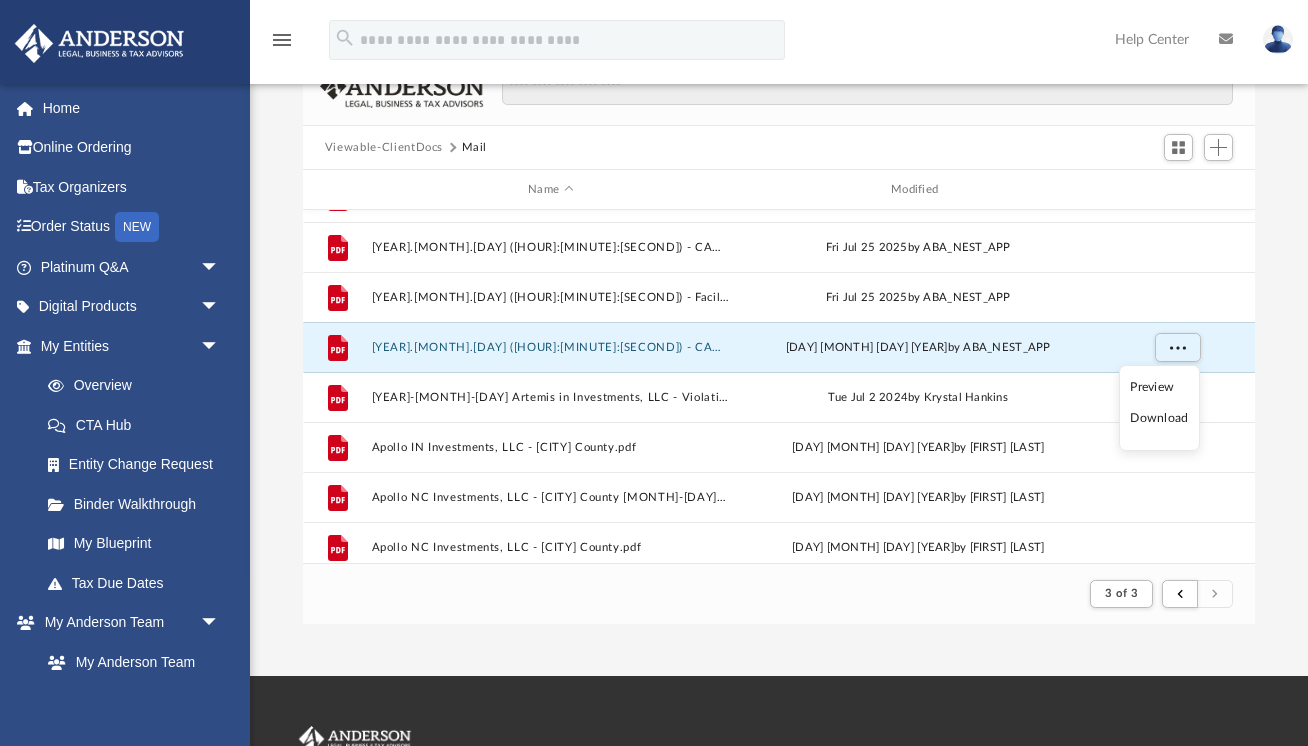 click on "Download" at bounding box center [1159, 418] 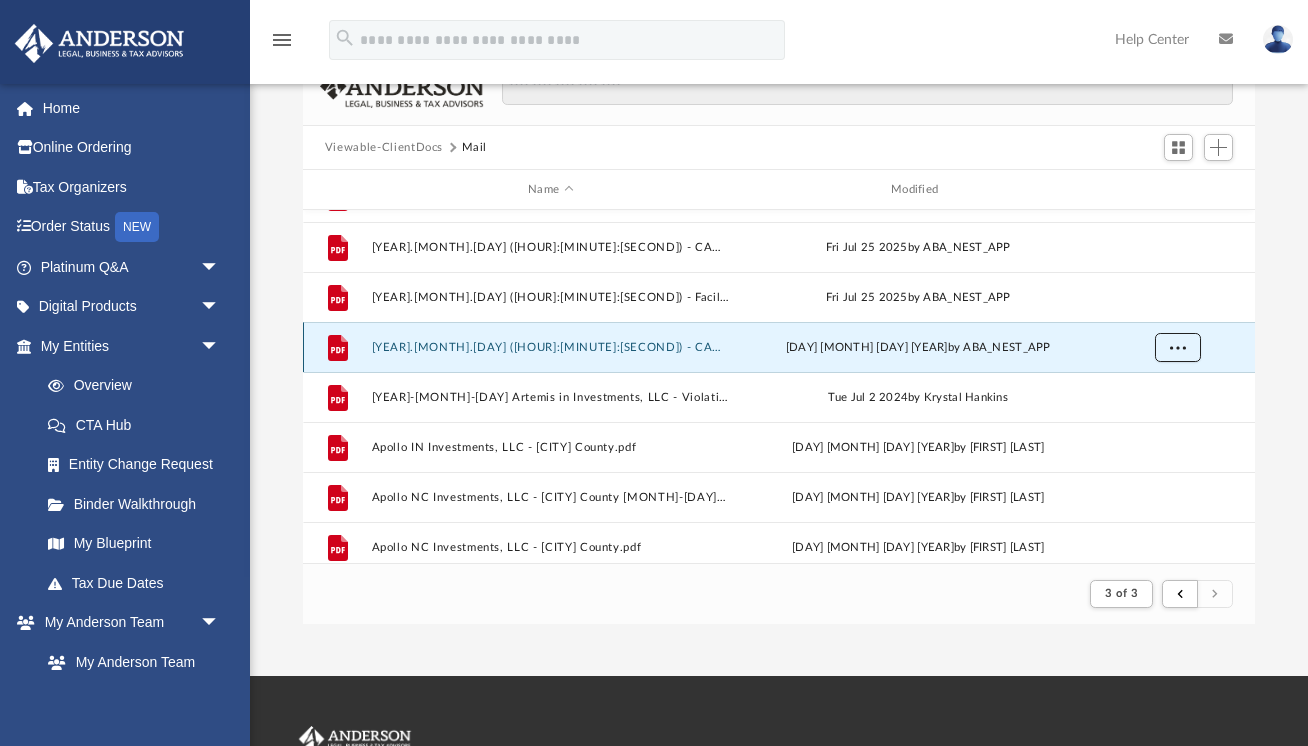 click at bounding box center (1177, 346) 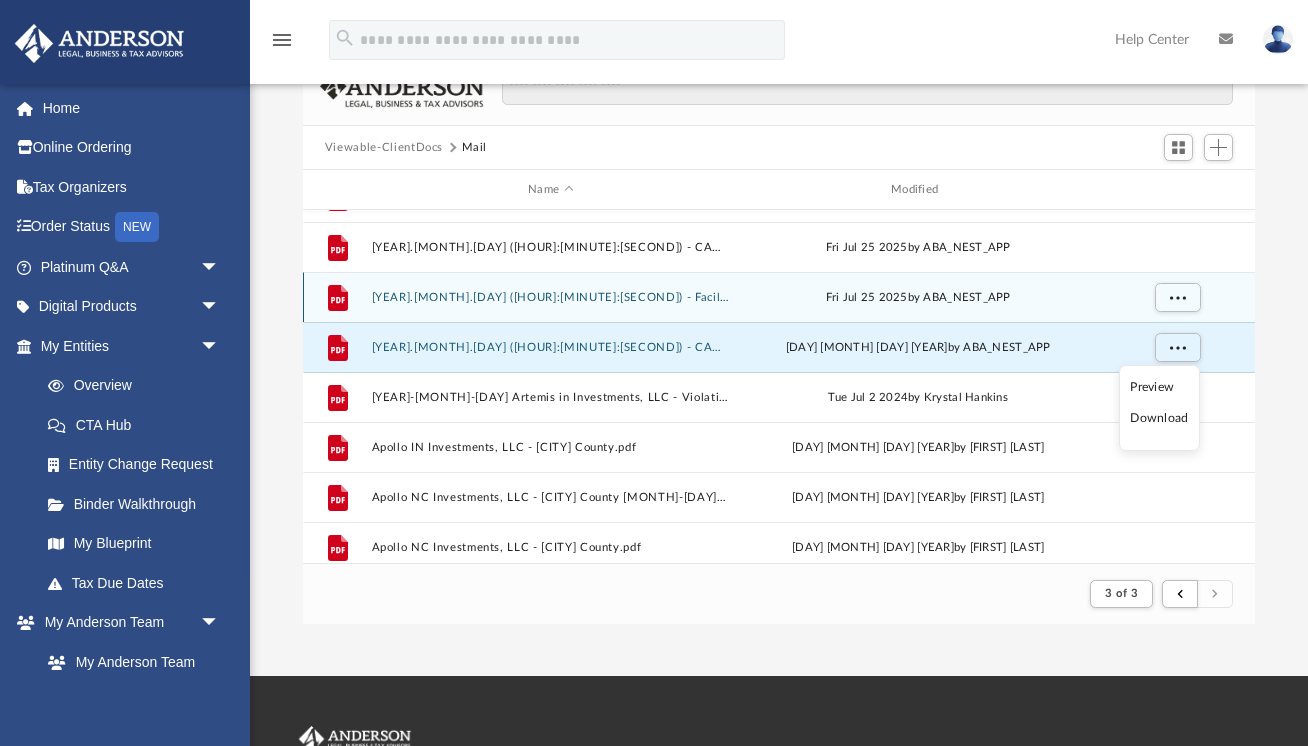 click on "[YEAR].[MONTH].[DAY] ([HOUR]:[MINUTE]:[SECOND]) - Facile Transport, LLC - Mail from Facile Transport LLC.pdf" at bounding box center (550, 297) 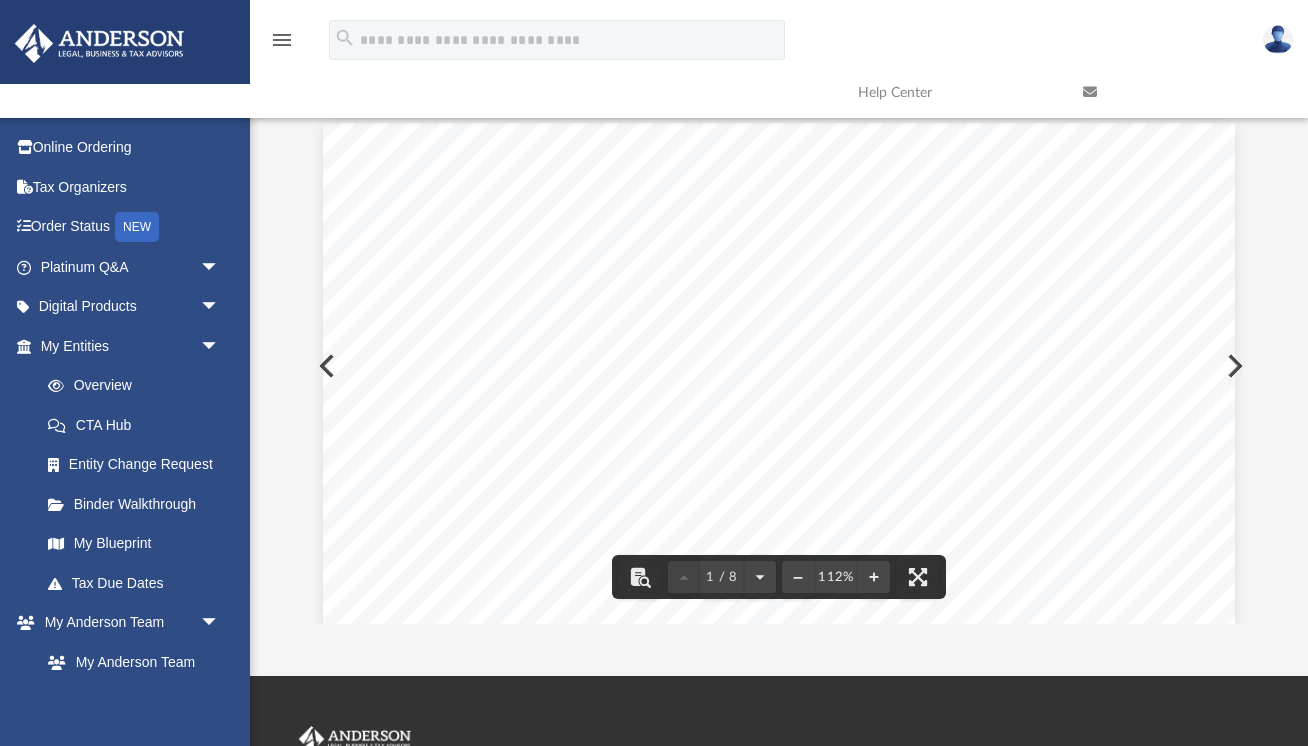 scroll, scrollTop: 0, scrollLeft: 0, axis: both 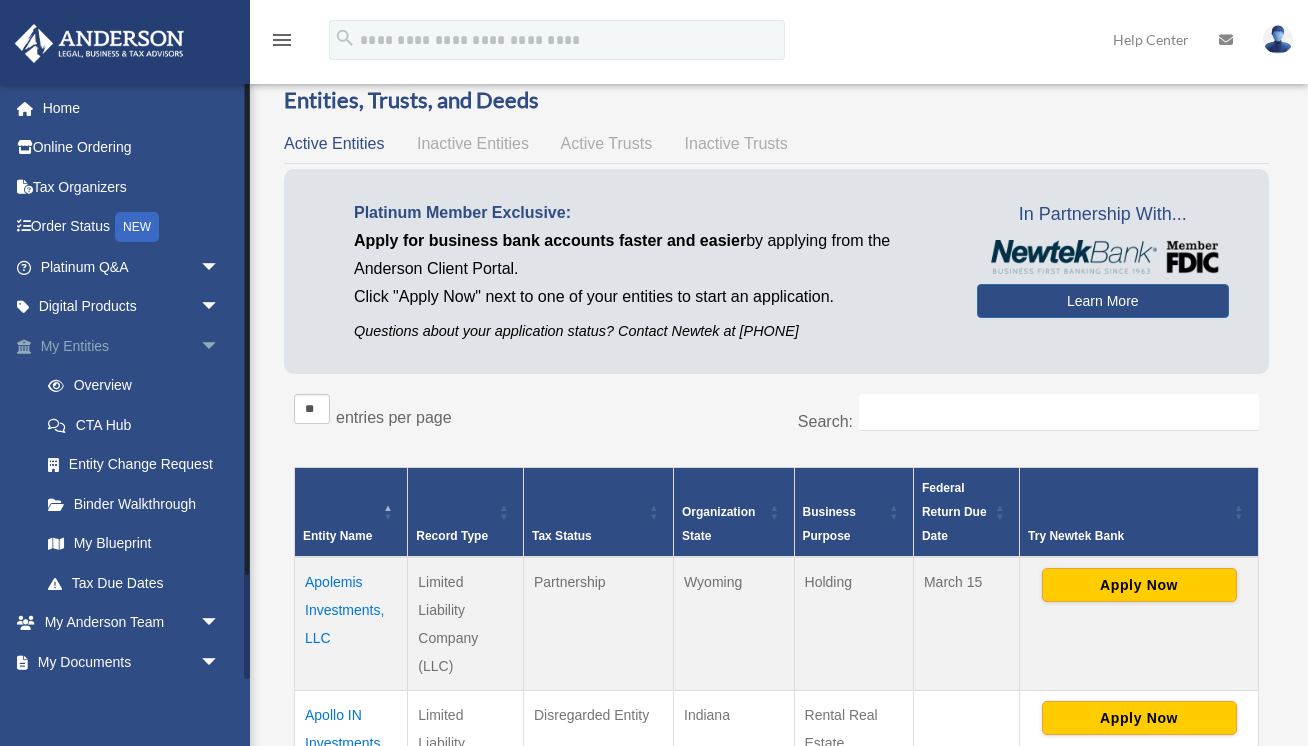 click on "arrow_drop_down" at bounding box center [220, 346] 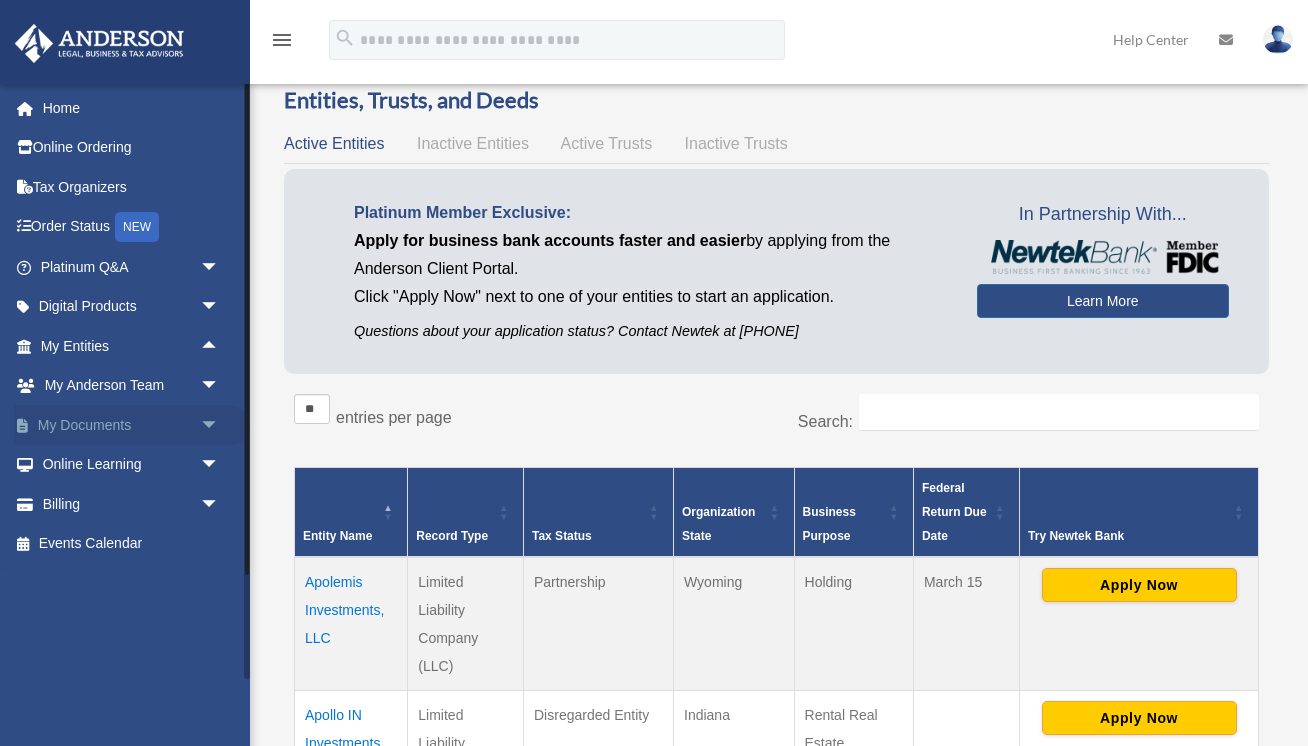 click on "arrow_drop_down" at bounding box center [220, 425] 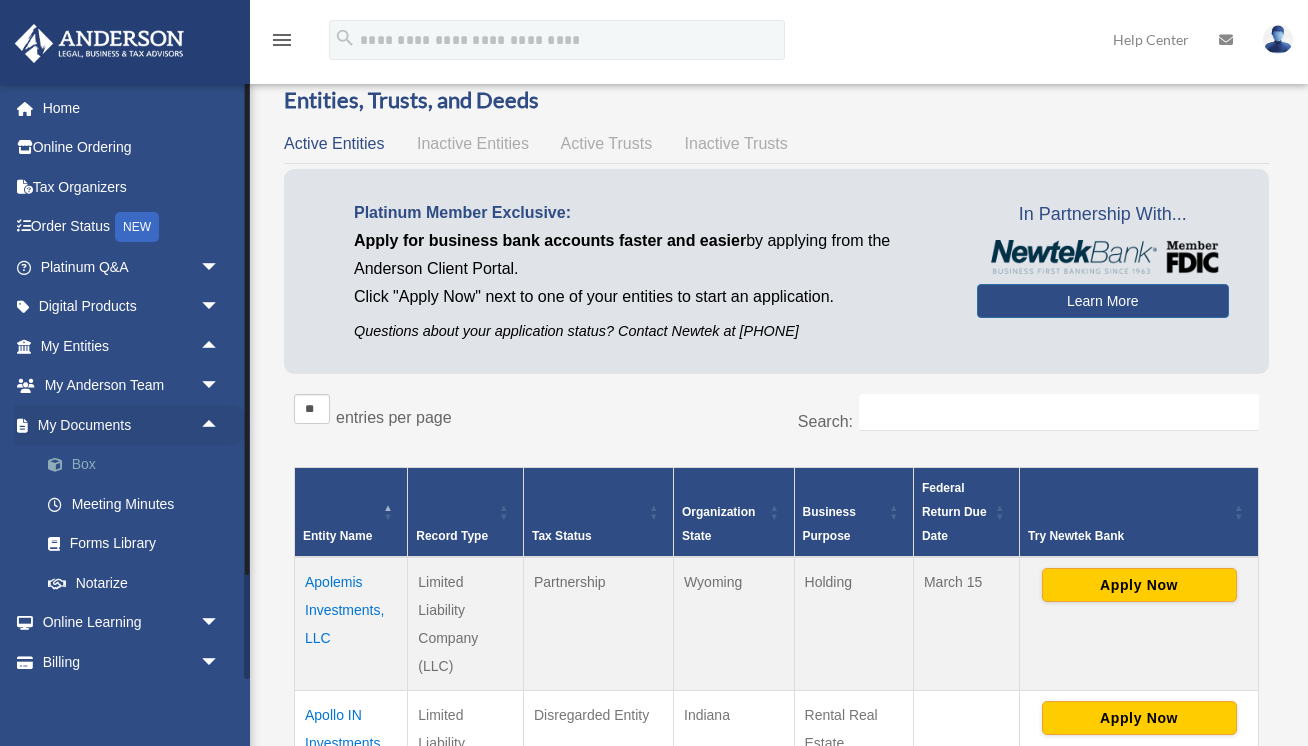 click on "Box" at bounding box center [139, 465] 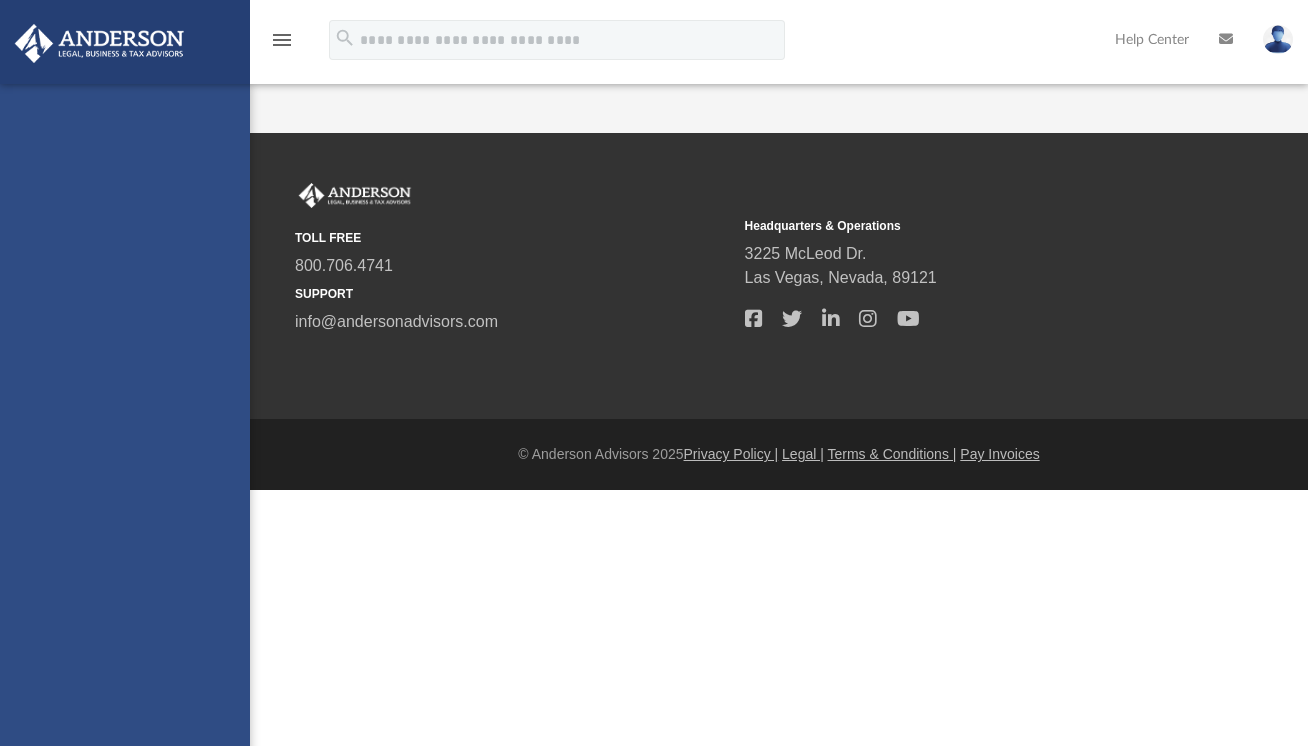 scroll, scrollTop: 0, scrollLeft: 0, axis: both 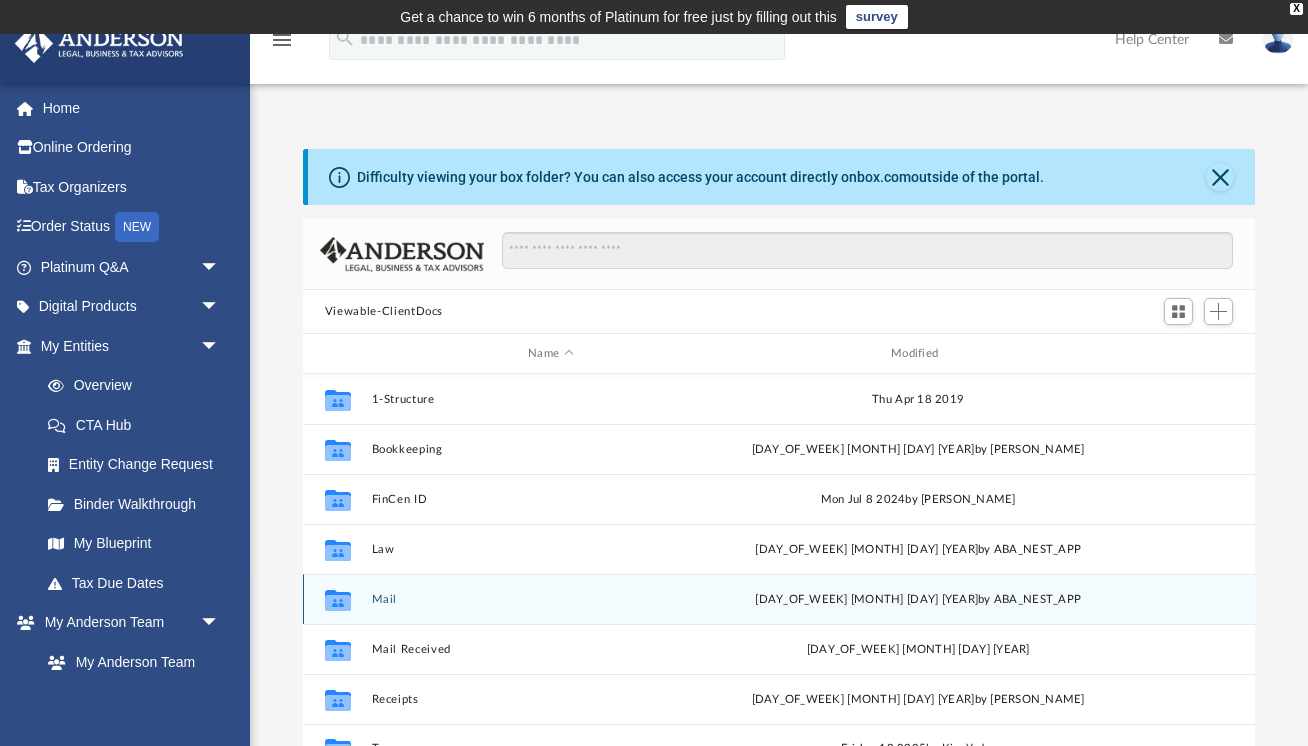 click on "Mail" at bounding box center (550, 599) 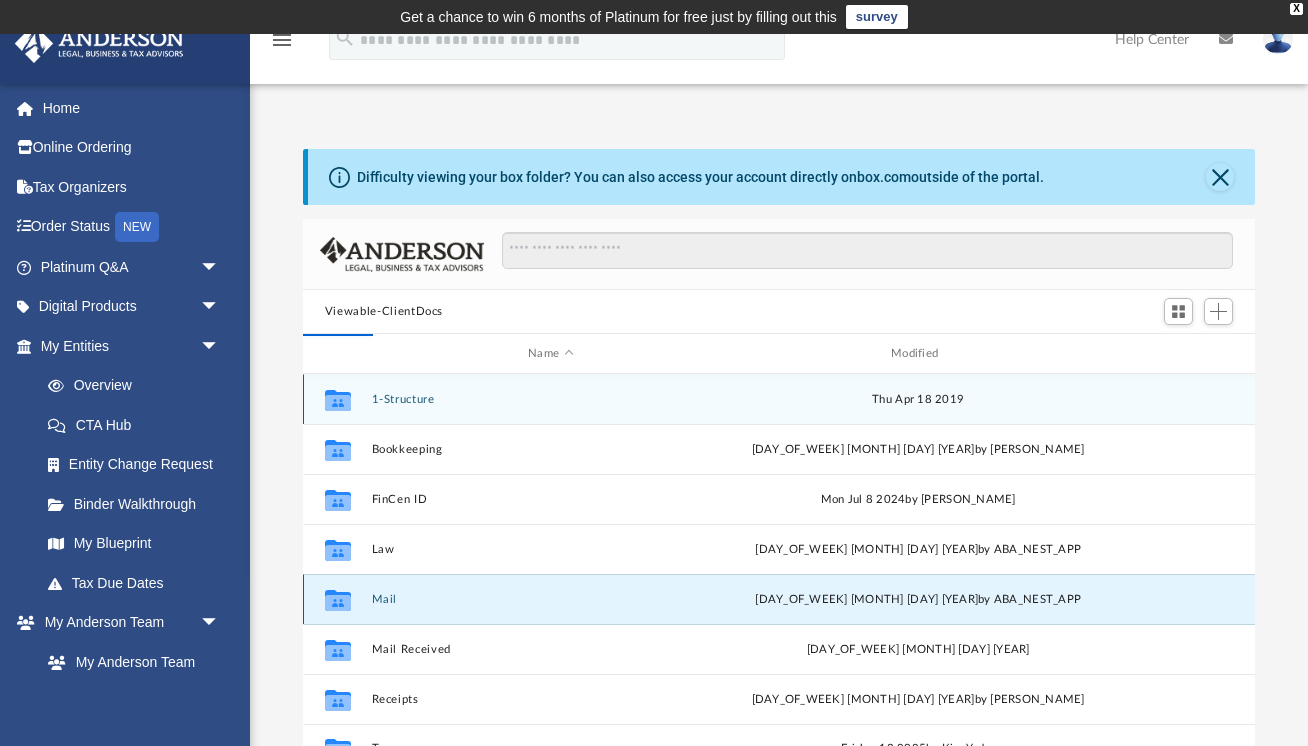 scroll, scrollTop: 393, scrollLeft: 952, axis: both 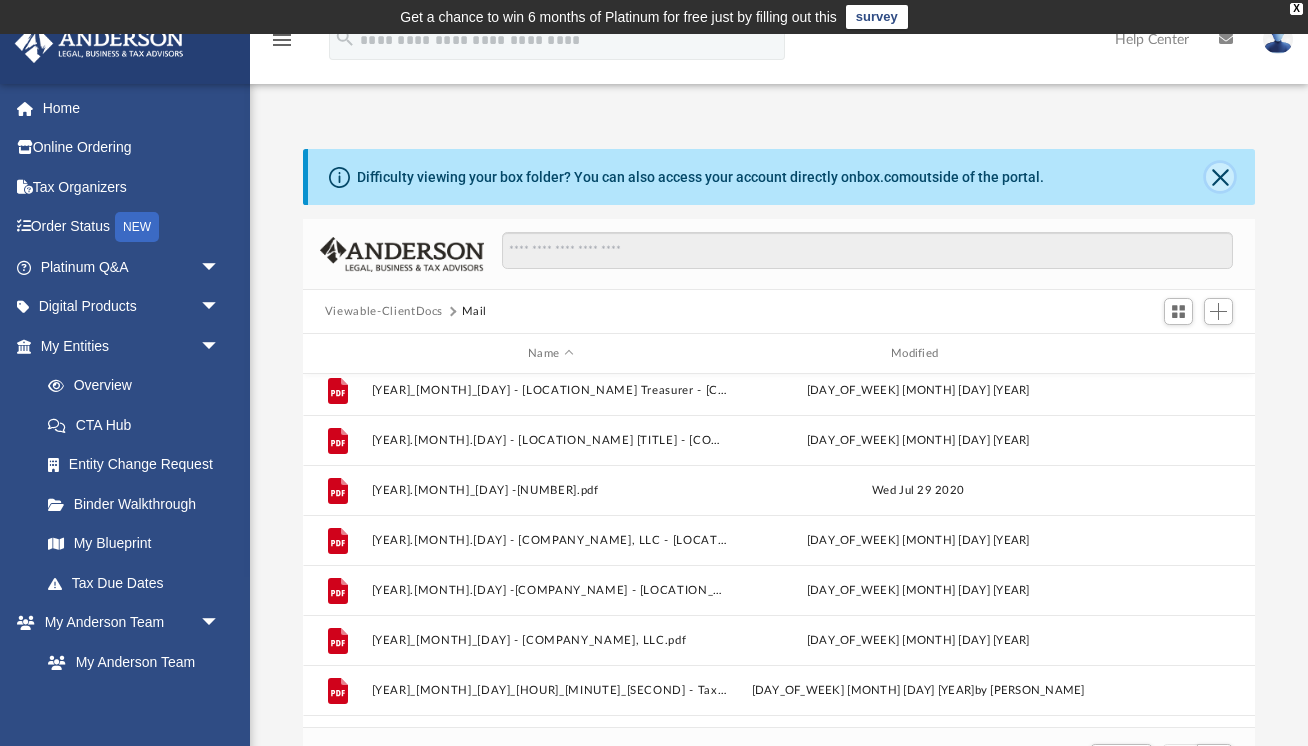 click 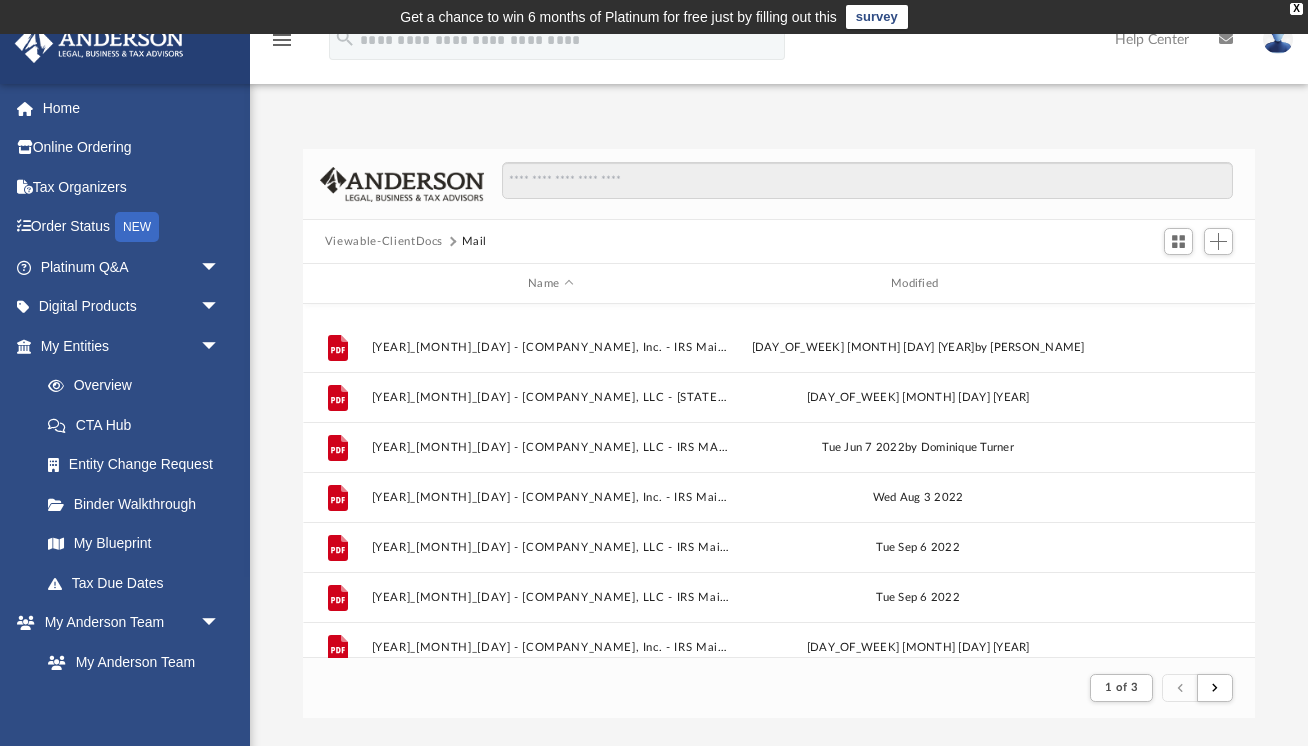 scroll, scrollTop: 2146, scrollLeft: 0, axis: vertical 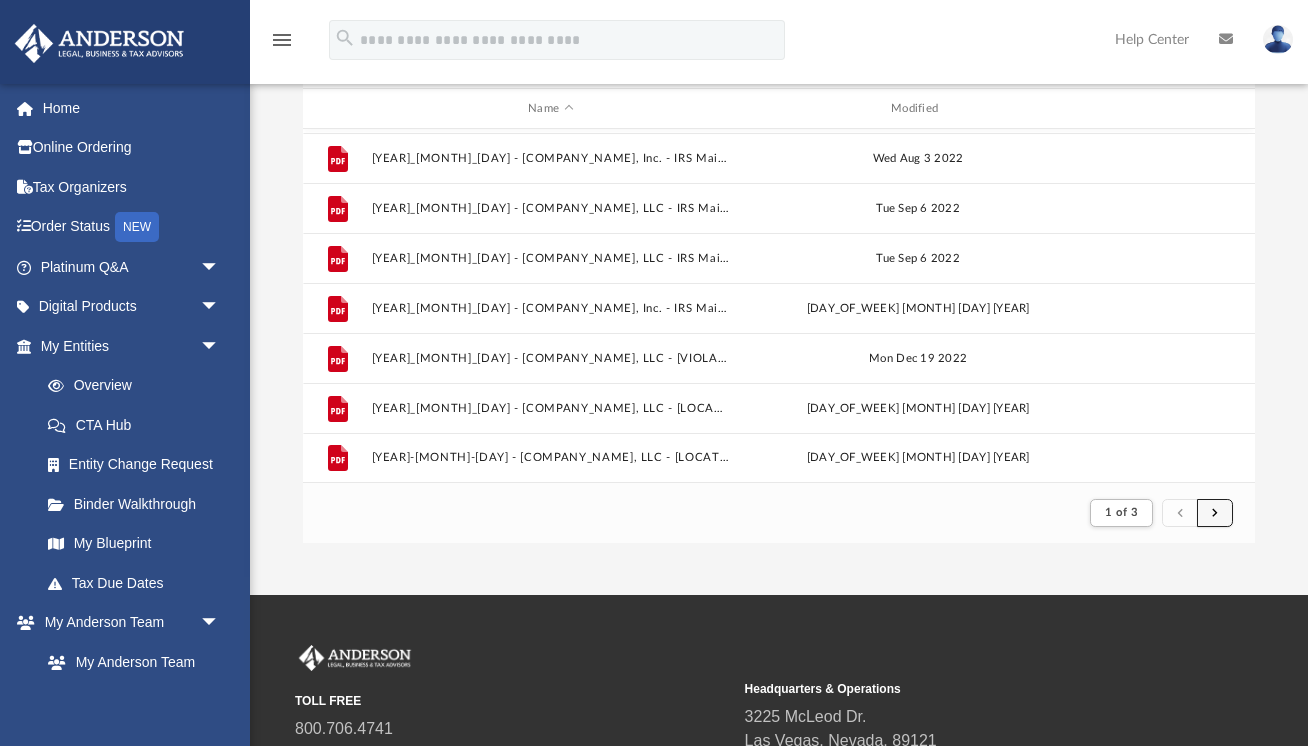 click at bounding box center [1215, 513] 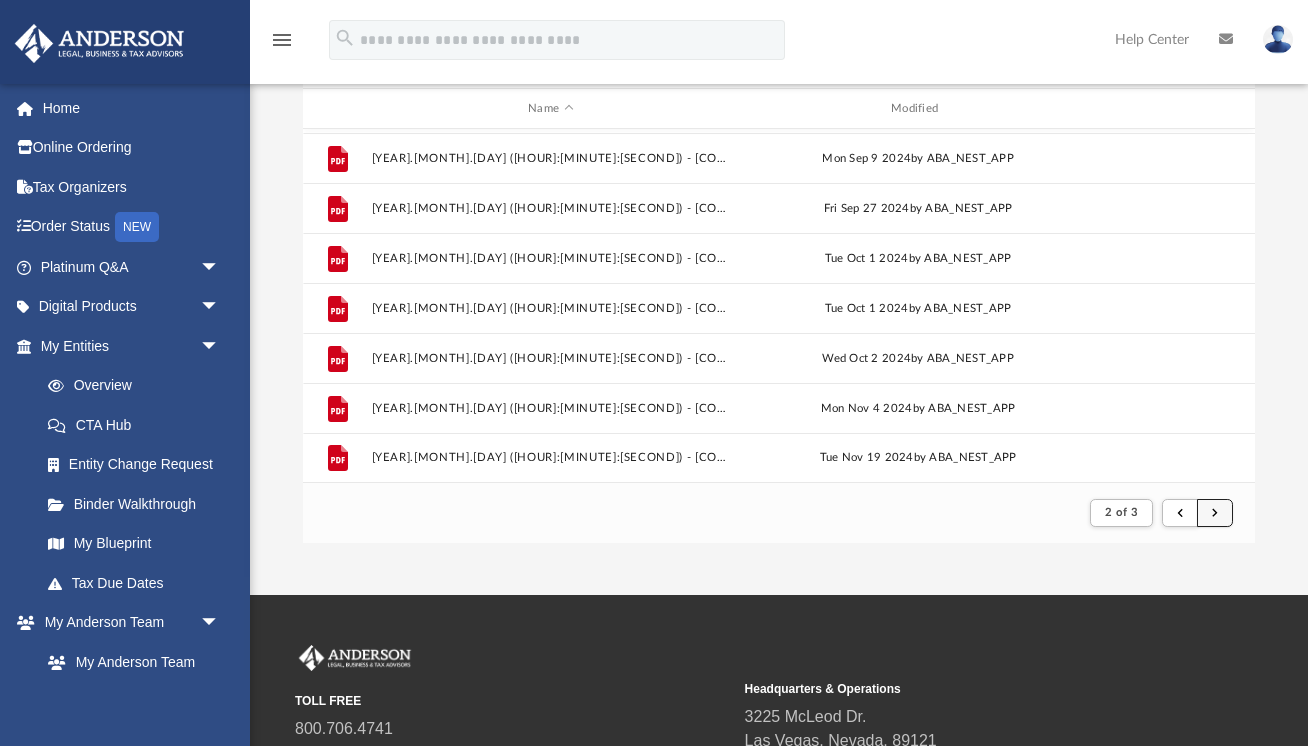 click at bounding box center (1215, 513) 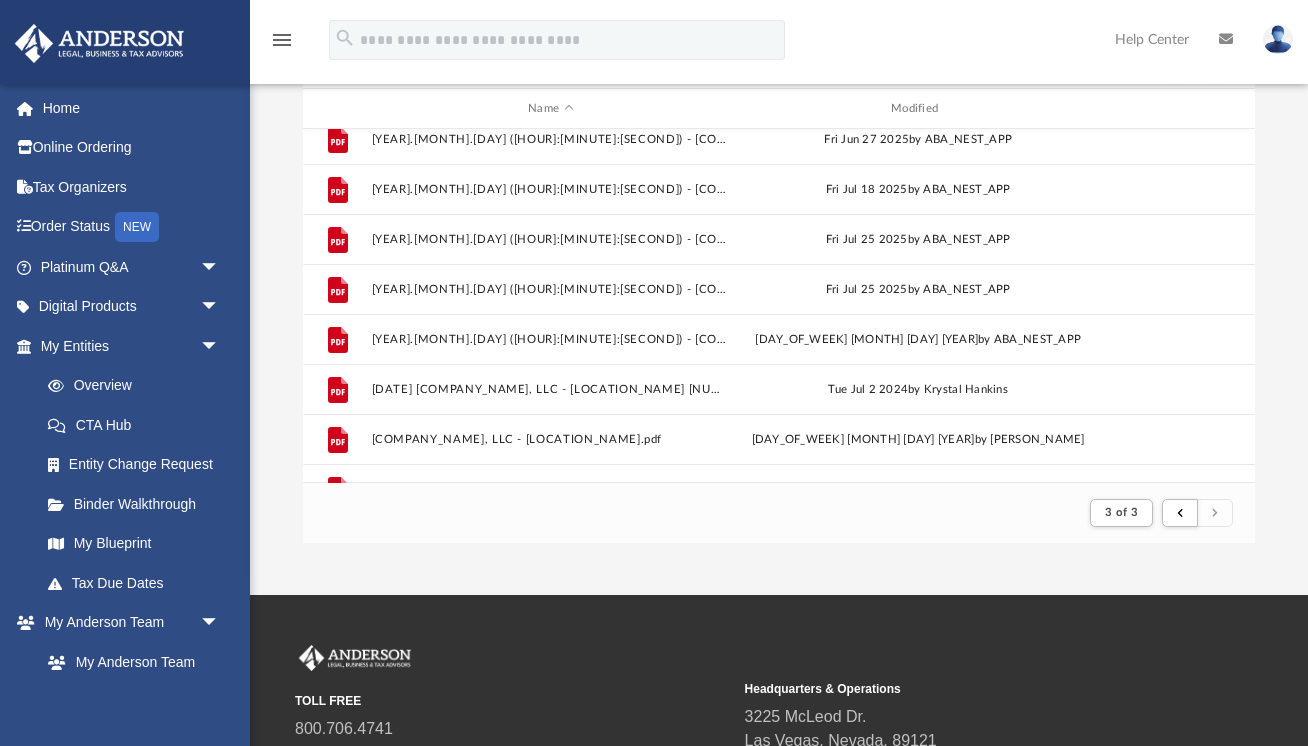 scroll, scrollTop: 1710, scrollLeft: 0, axis: vertical 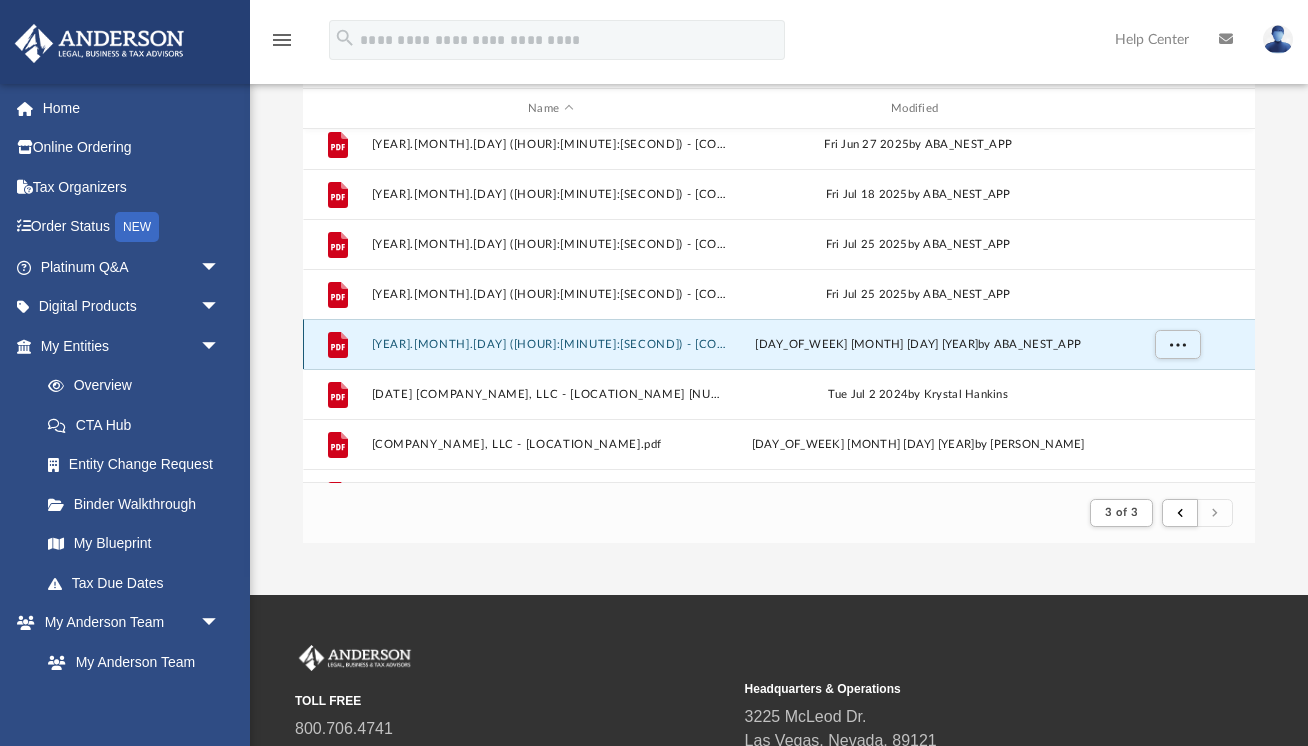 click on "[YEAR].[MONTH].[DAY] ([HOUR]:[MINUTE]:[SECOND]) - [COMPANY_NAME], LLC - Mail from [ORGANIZATION_NAME].pdf" at bounding box center (550, 344) 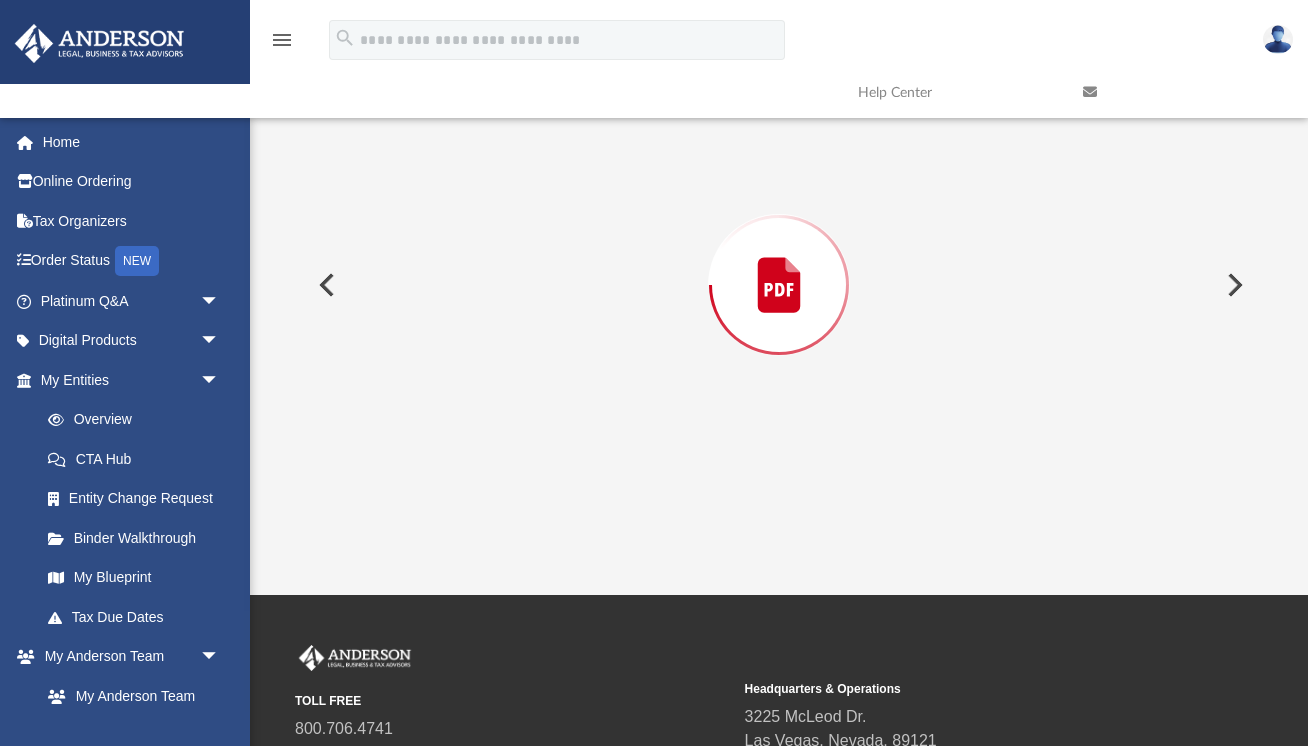scroll, scrollTop: 149, scrollLeft: 0, axis: vertical 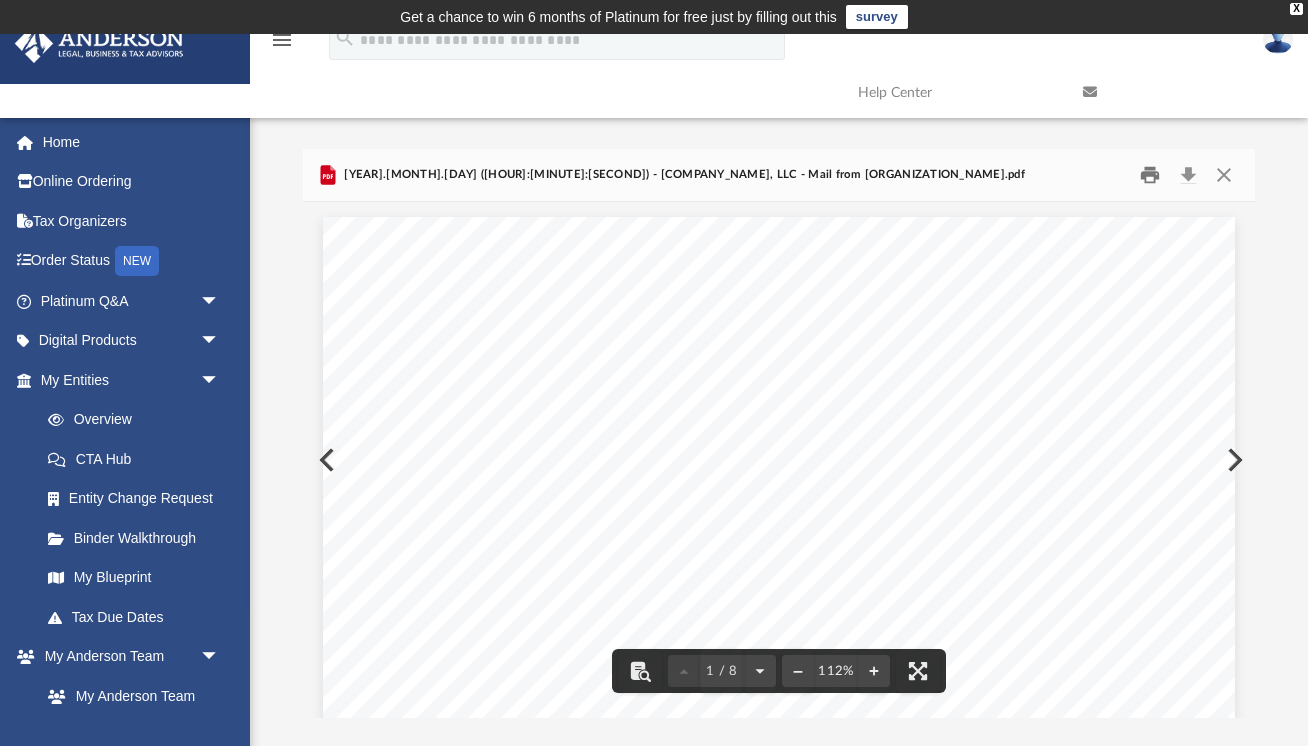 click at bounding box center (1151, 175) 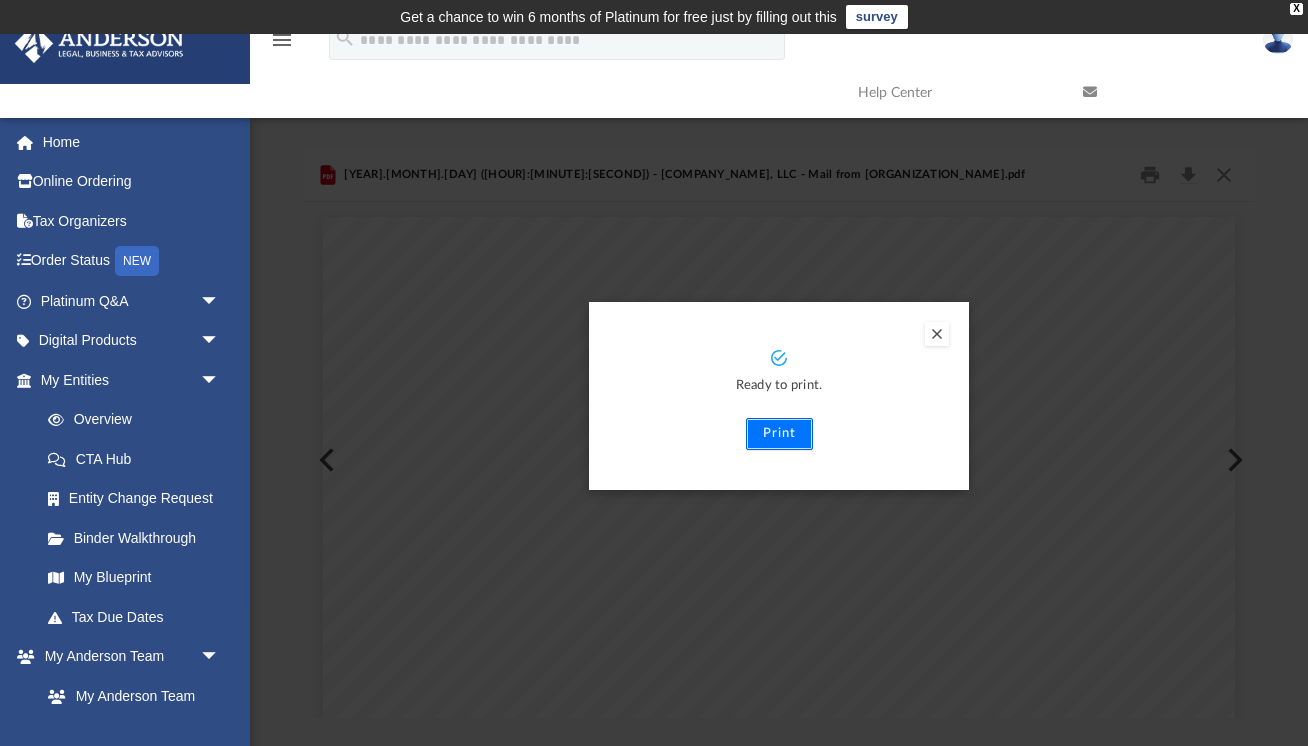 click on "Print" at bounding box center (779, 434) 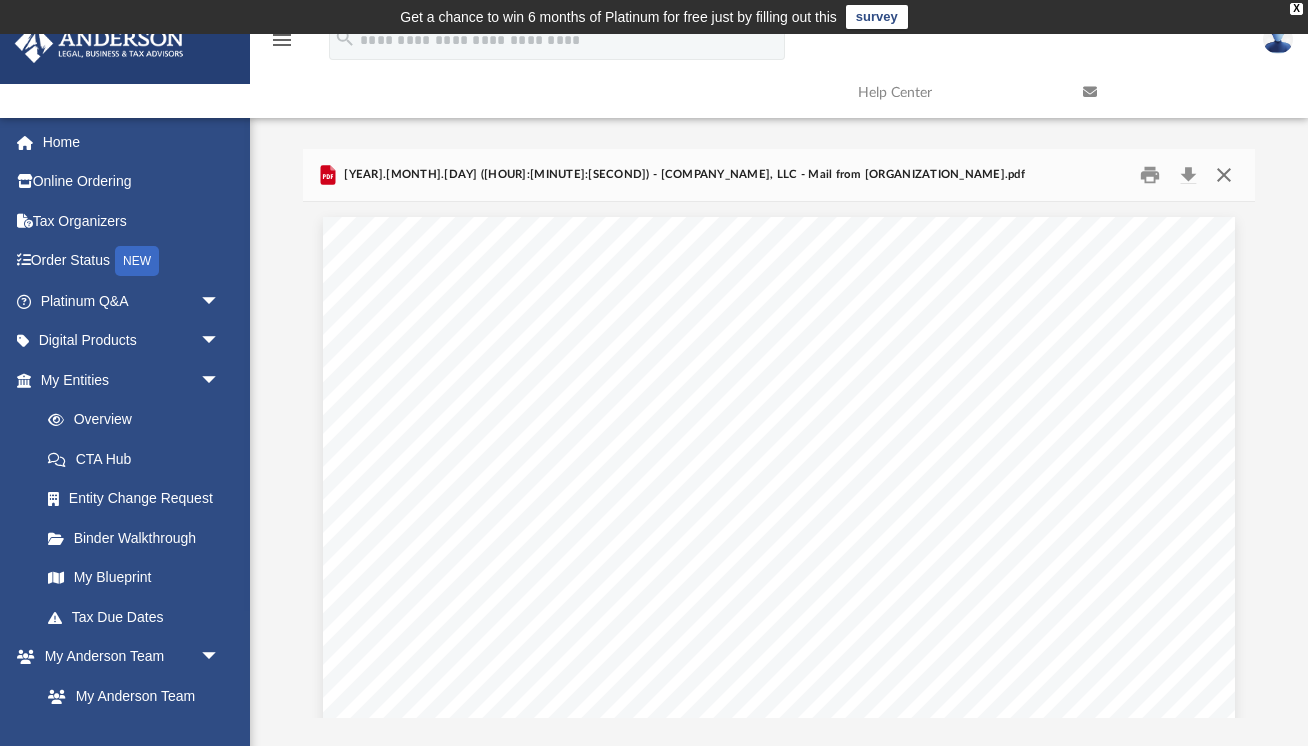 click at bounding box center [1224, 175] 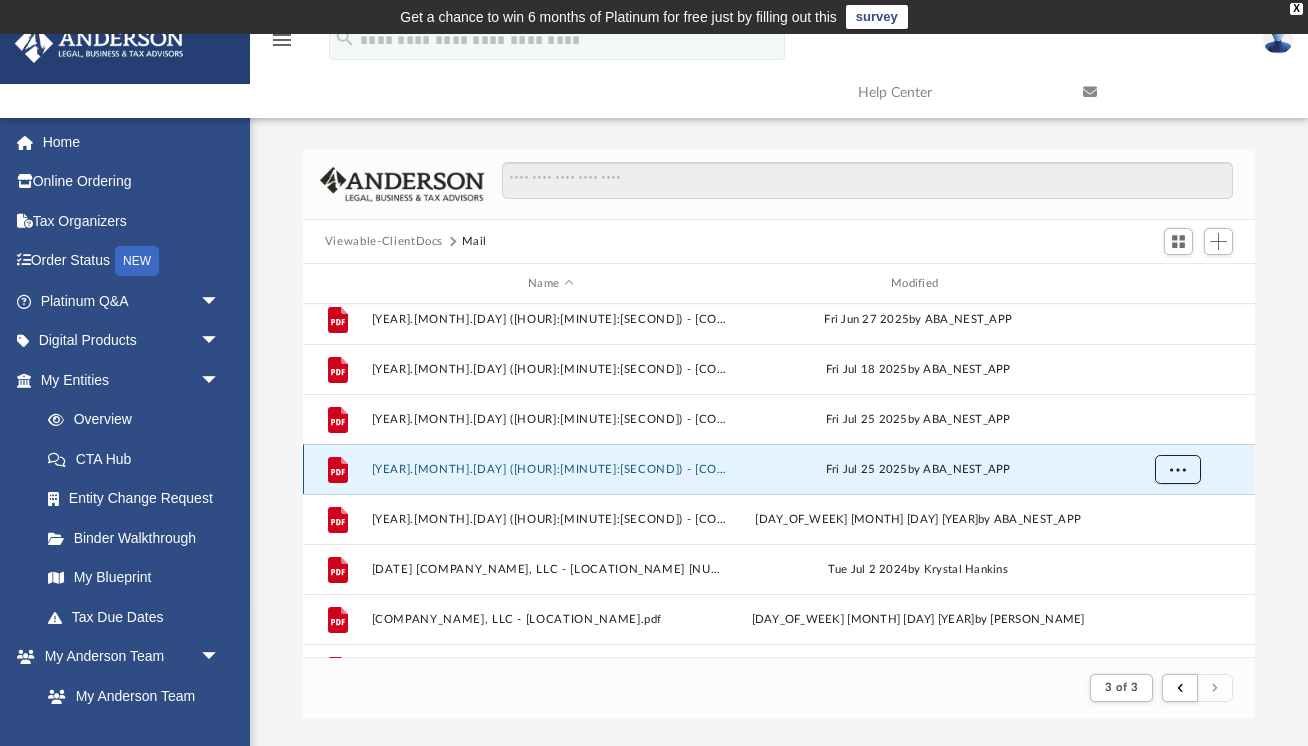 click at bounding box center [1177, 470] 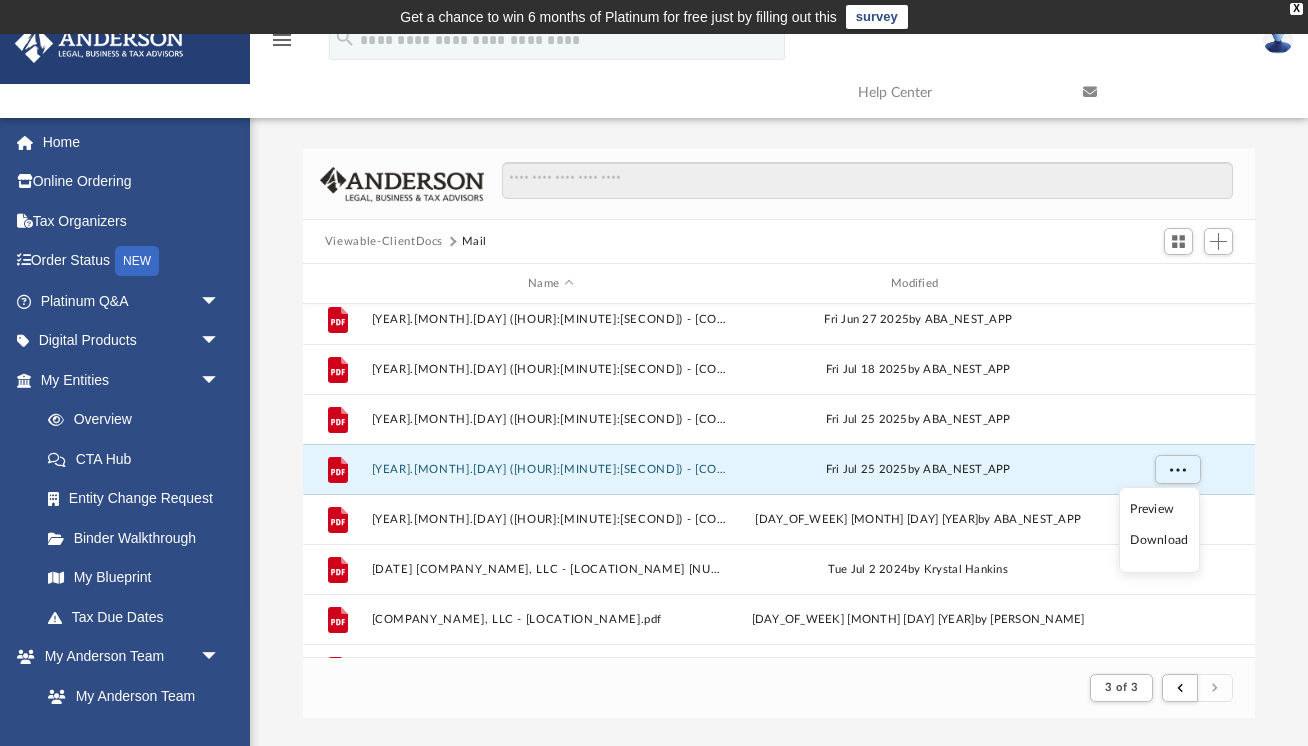 click on "Preview" at bounding box center [1159, 509] 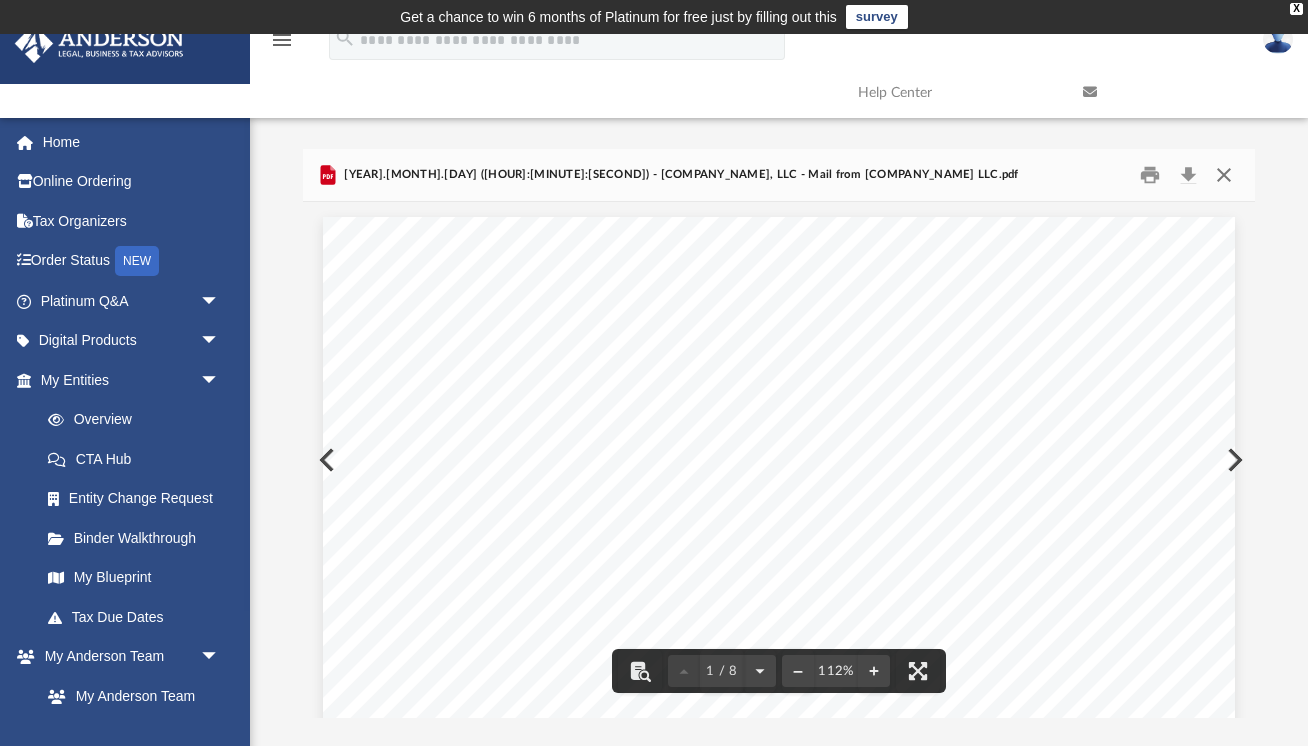 click at bounding box center (1224, 175) 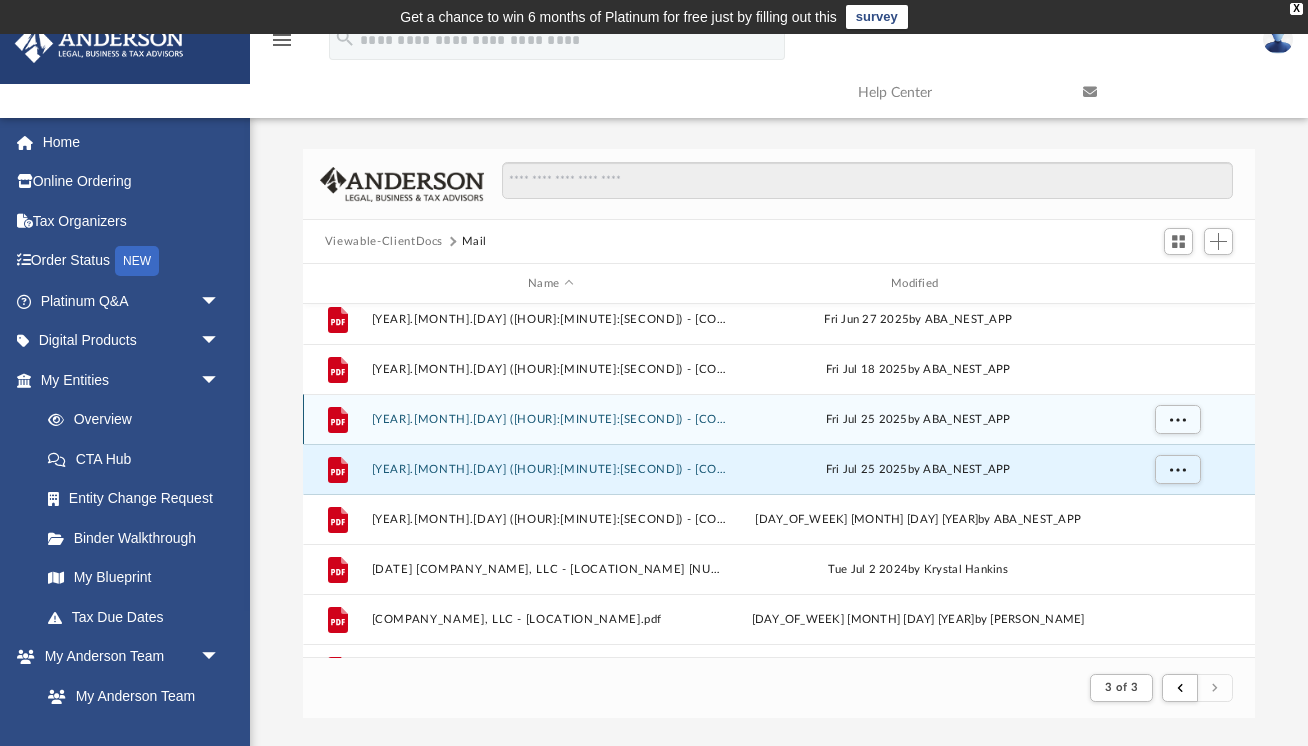 click on "File 2025.07.25 (12:08:16) - CAMIONS SOLUTIONS, LLC - Mail from CREDIT COLLECTION SERVICES.pdf Fri Jul 25 2025  by ABA_NEST_APP" at bounding box center [779, 419] 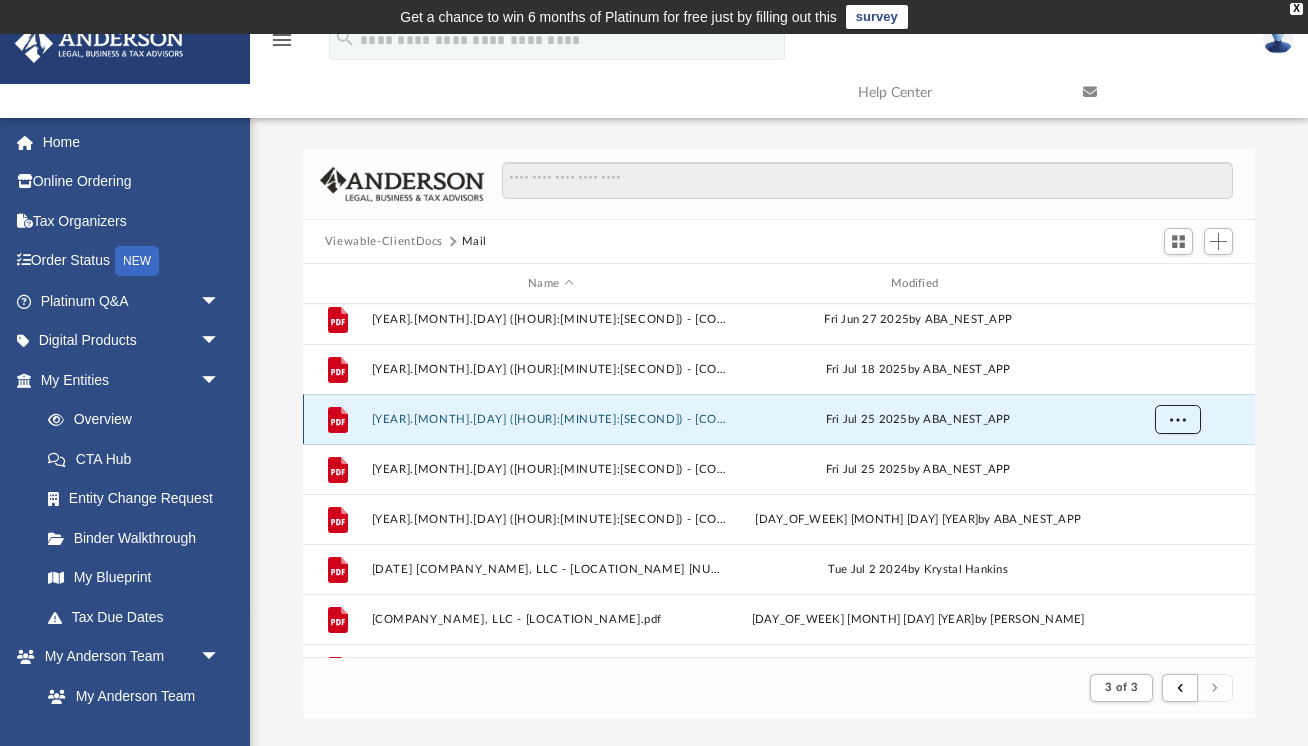 click at bounding box center [1177, 418] 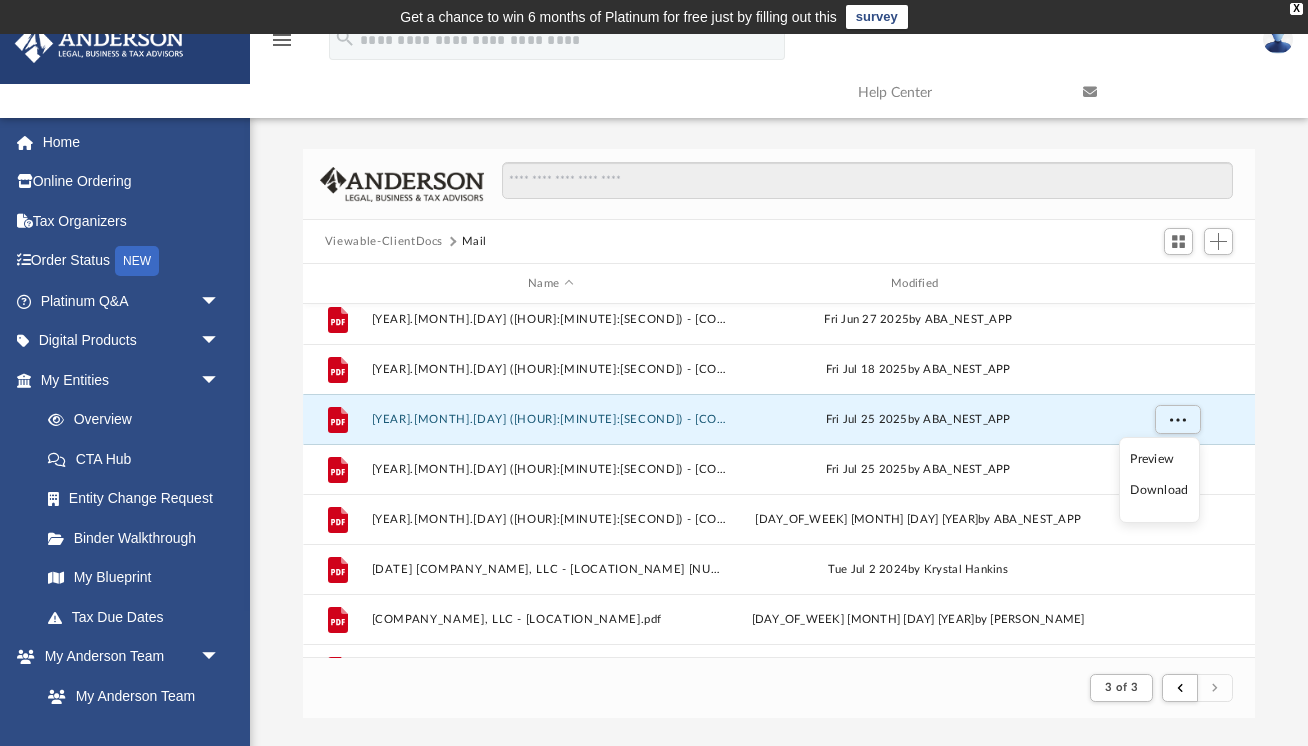 click on "Preview" at bounding box center (1159, 459) 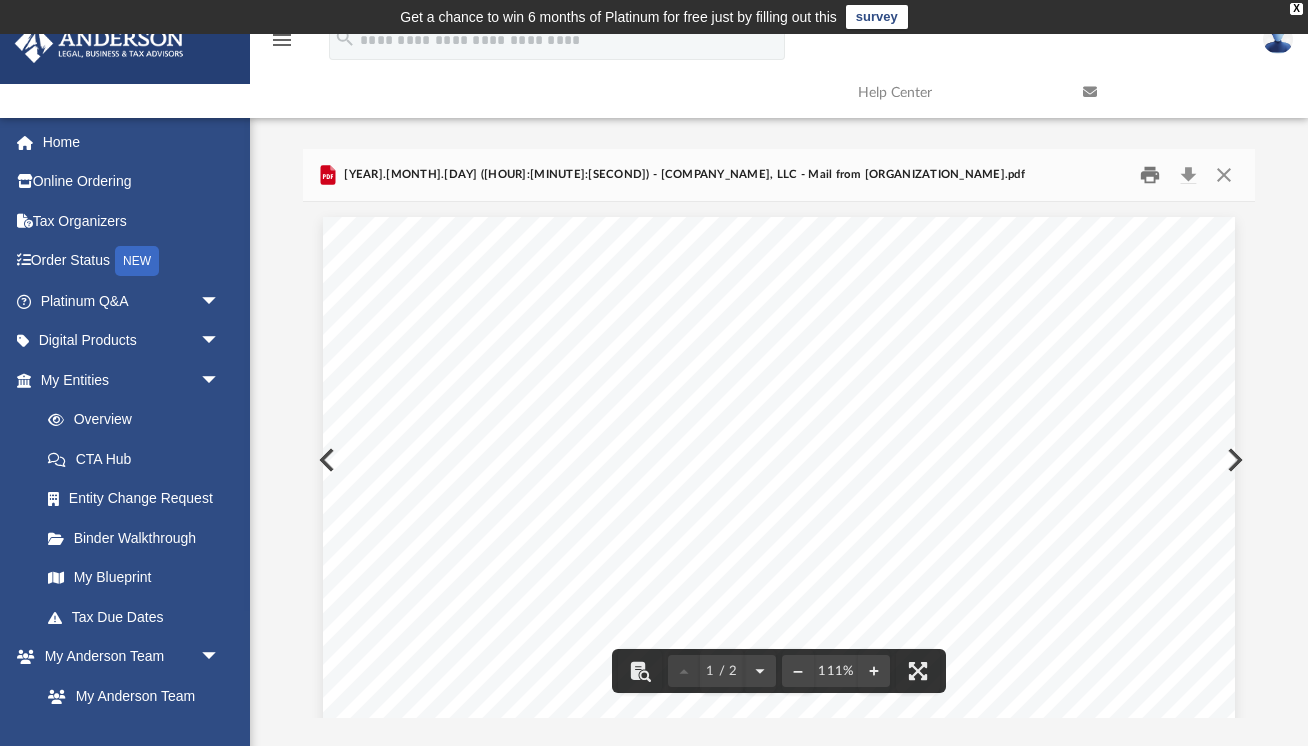 click at bounding box center [1151, 175] 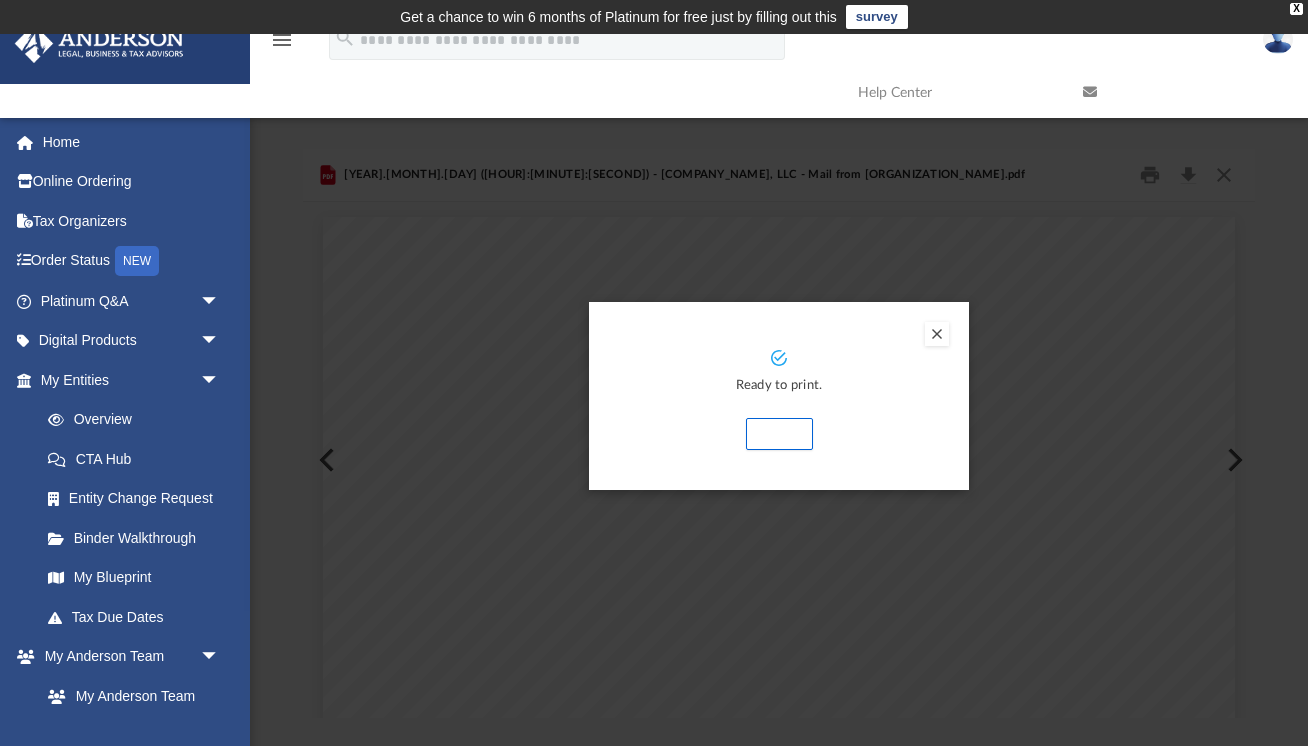 click on "Print" at bounding box center (779, 434) 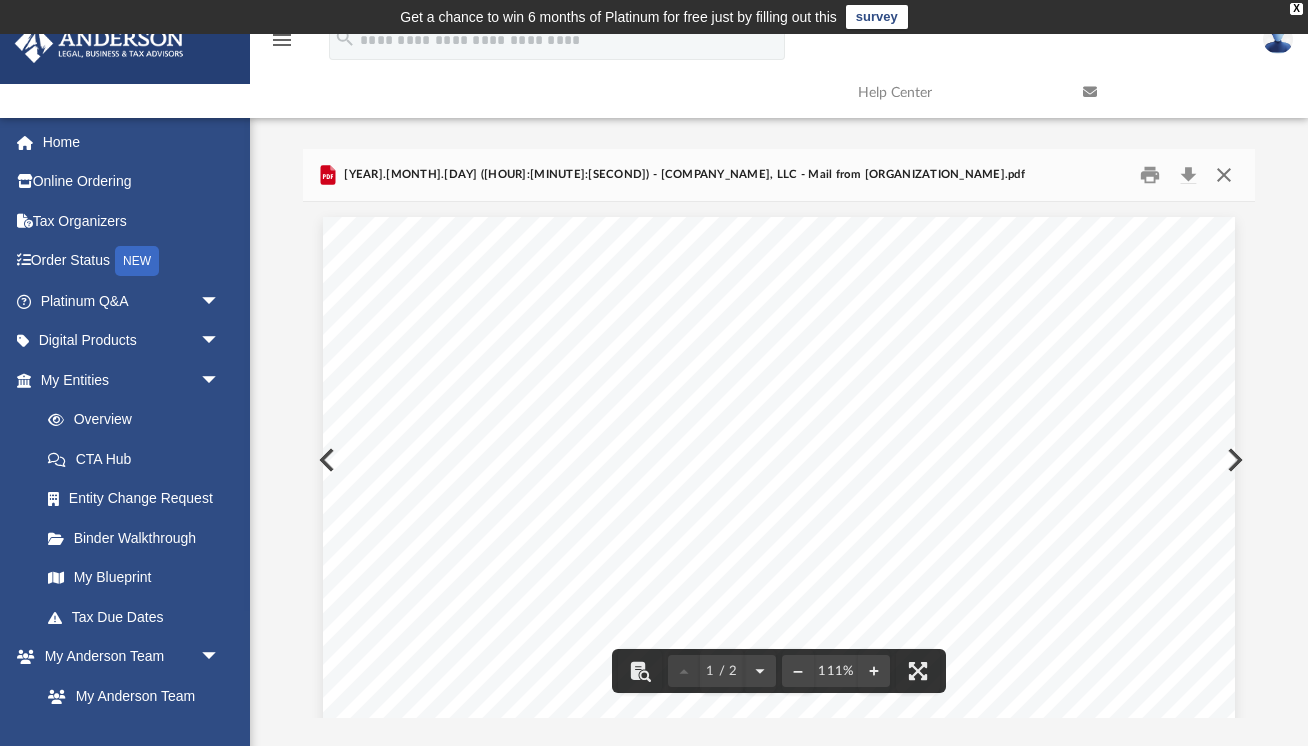 click at bounding box center [1224, 175] 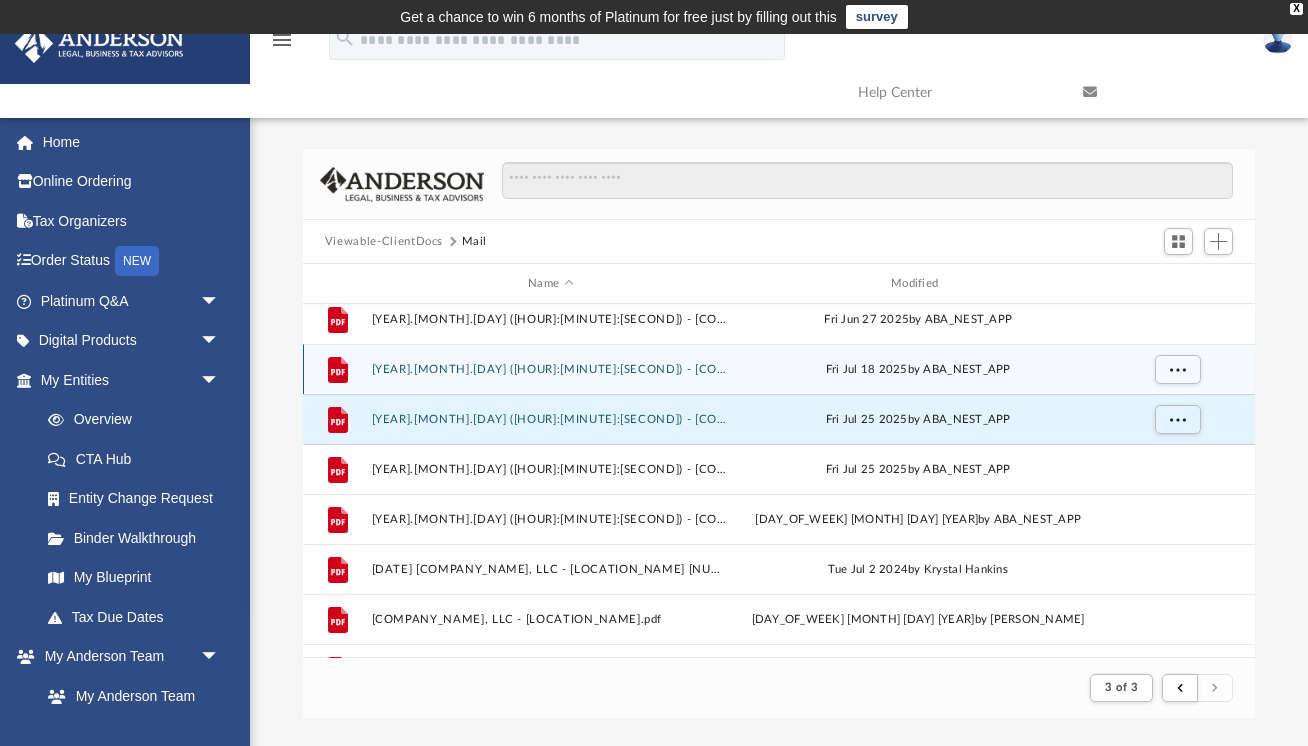 click on "File 2025.07.18 (09:23:30) - Apollo NC Investments, LLC - Mail from Gaston County TAX DEPARTMENT.pdf Fri Jul 18 2025  by ABA_NEST_APP" at bounding box center (779, 369) 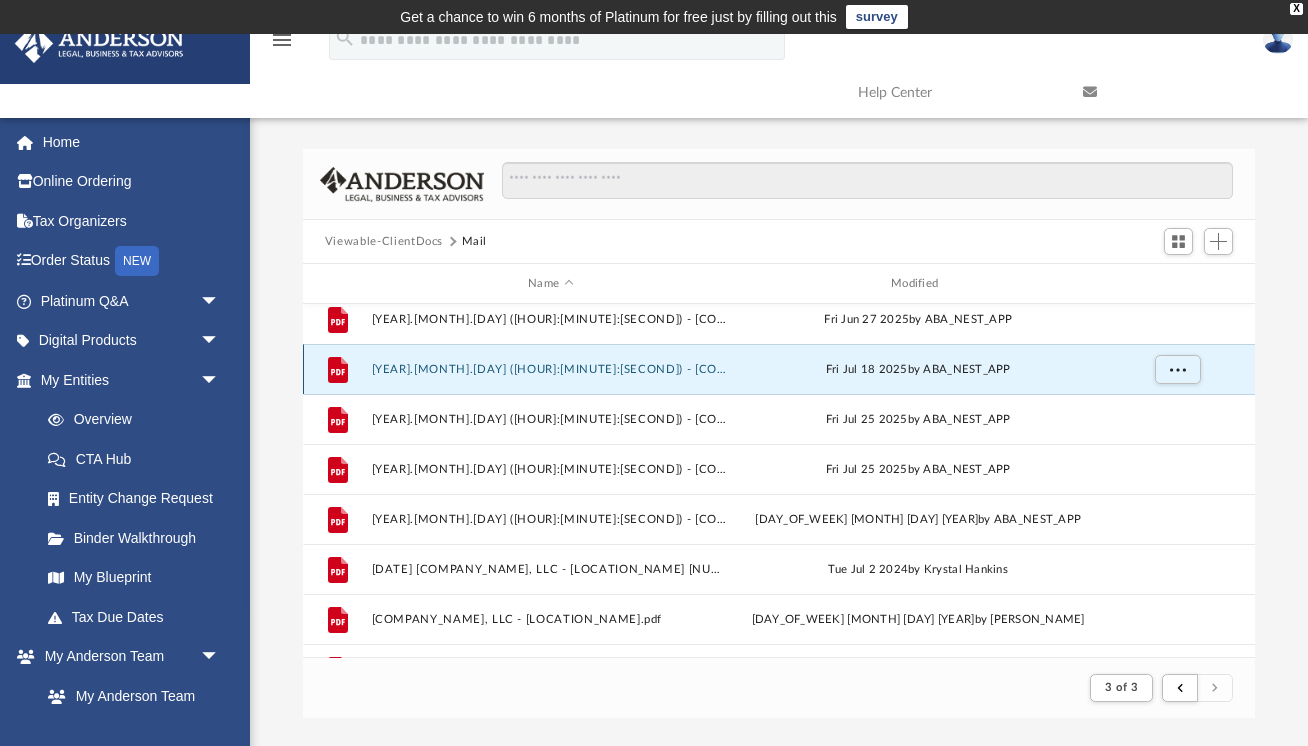 click on "[YEAR].[MONTH].[DAY] ([HOUR]:[MINUTE]:[SECOND]) - Apollo NC Investments, LLC - Mail from [CITY] County TAX DEPARTMENT.pdf" at bounding box center [550, 369] 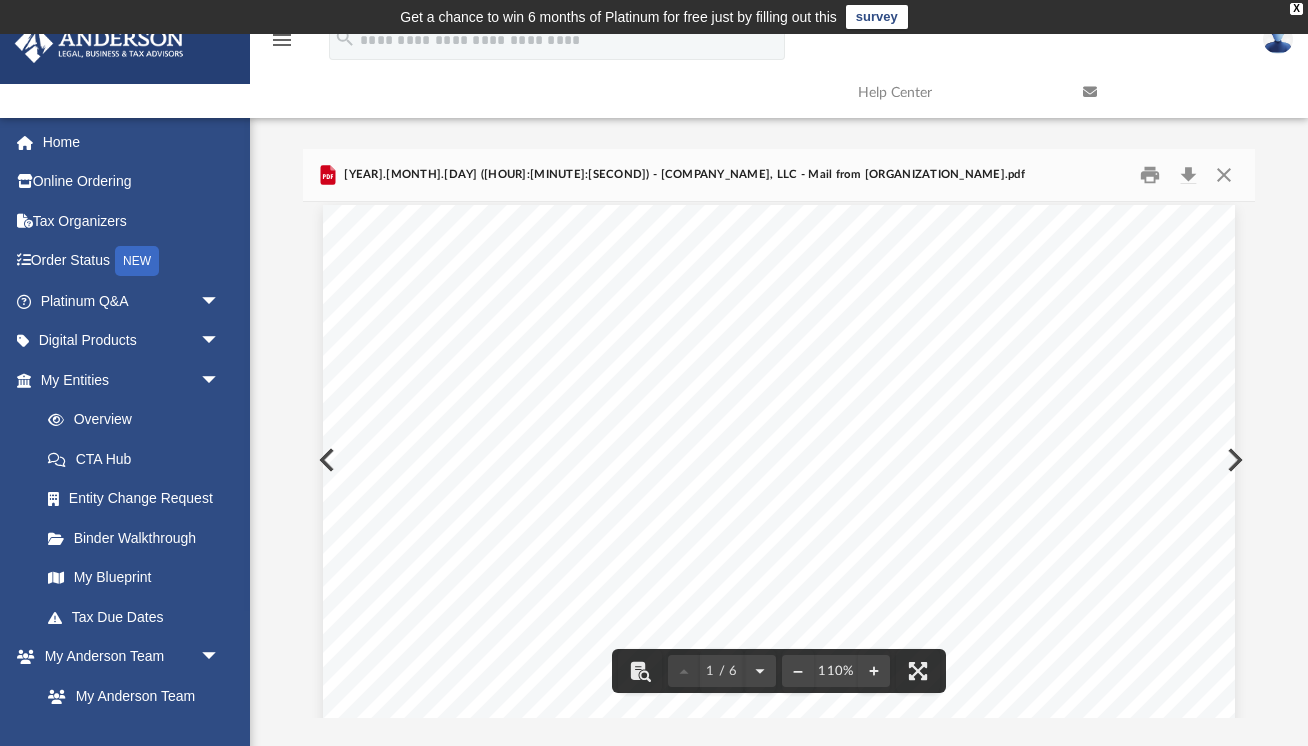 scroll, scrollTop: 0, scrollLeft: 0, axis: both 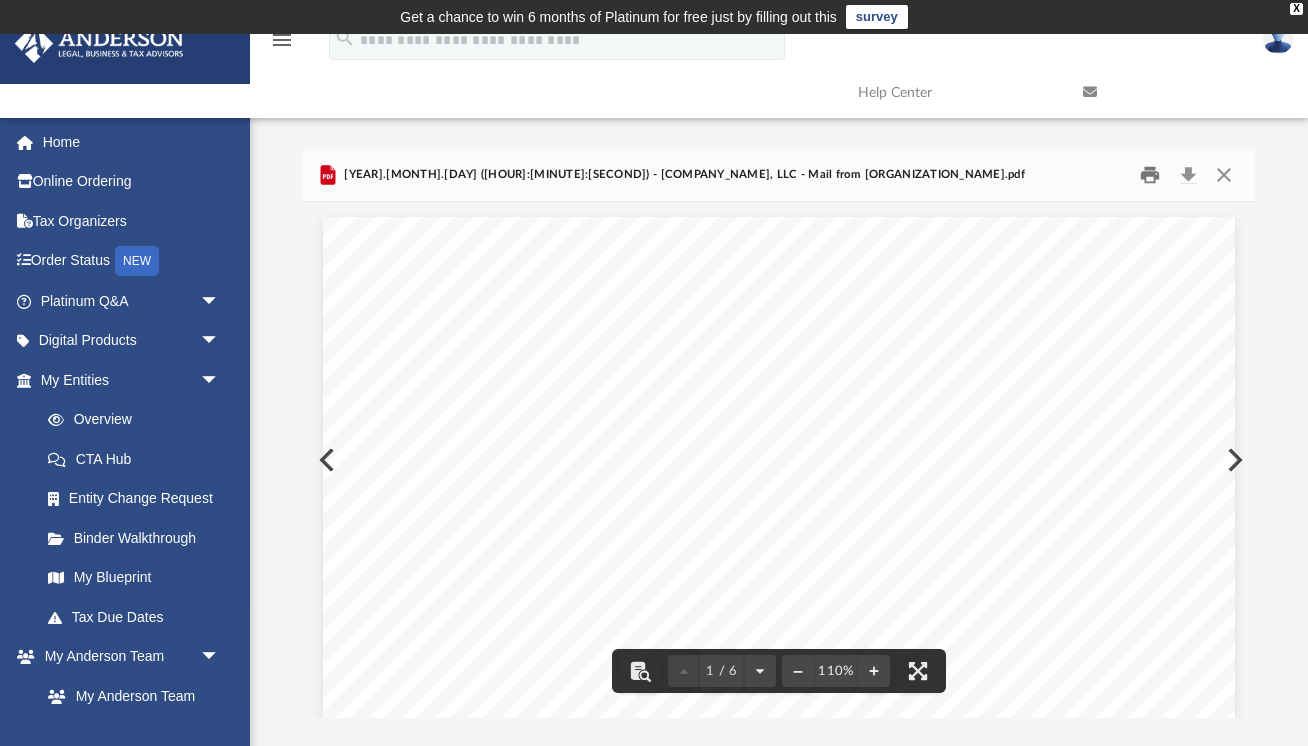 click at bounding box center (1151, 175) 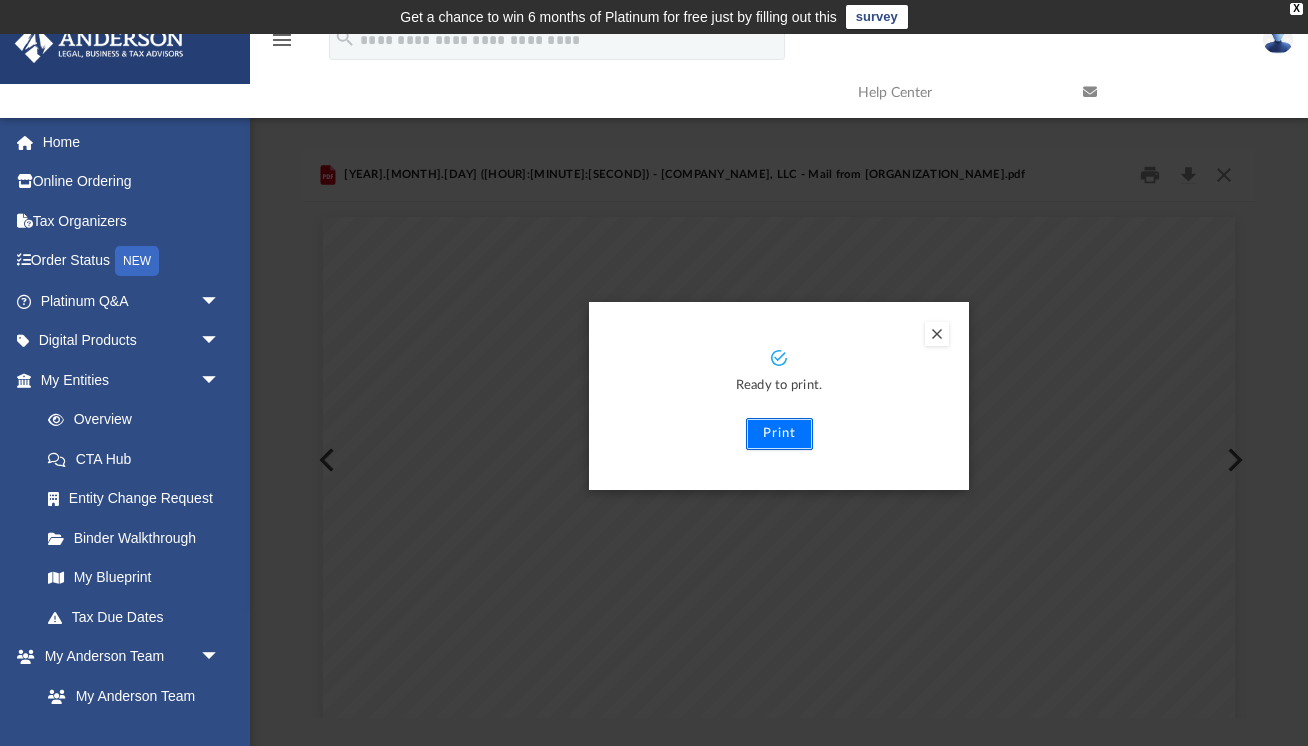 click on "Print" at bounding box center (779, 434) 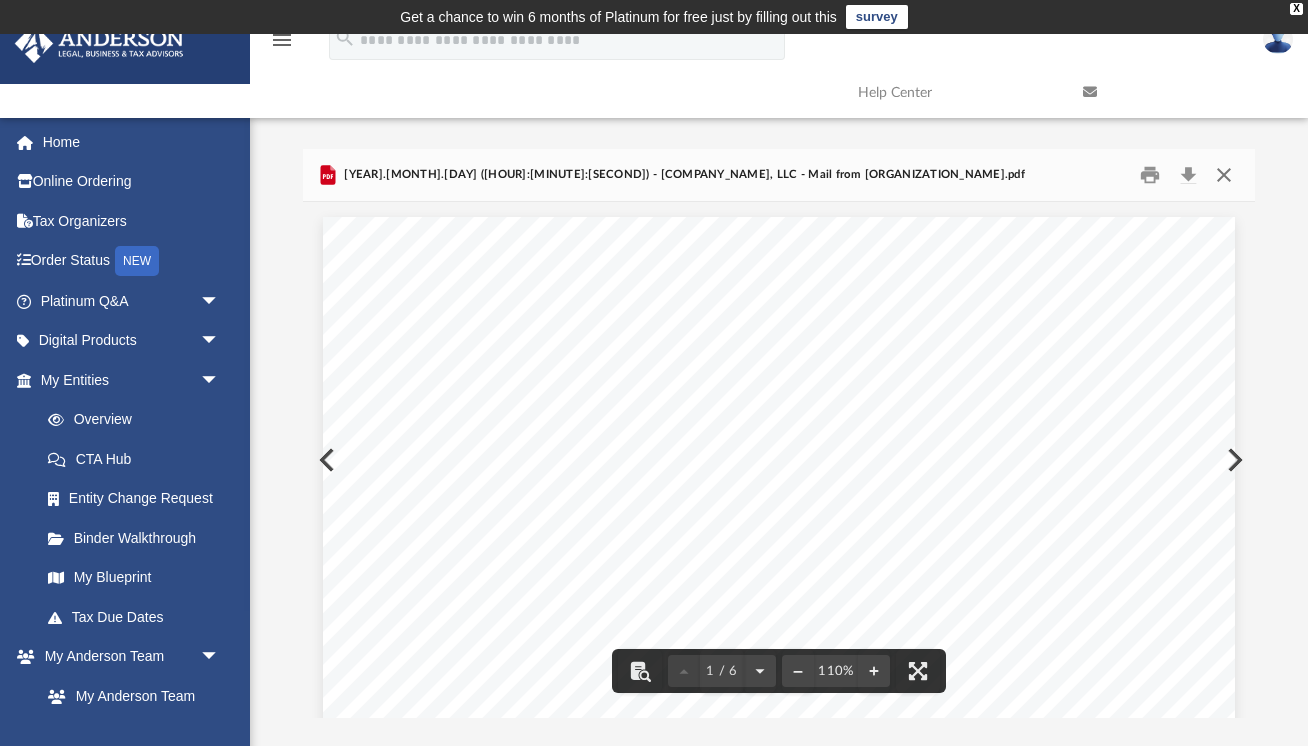 click at bounding box center (1224, 175) 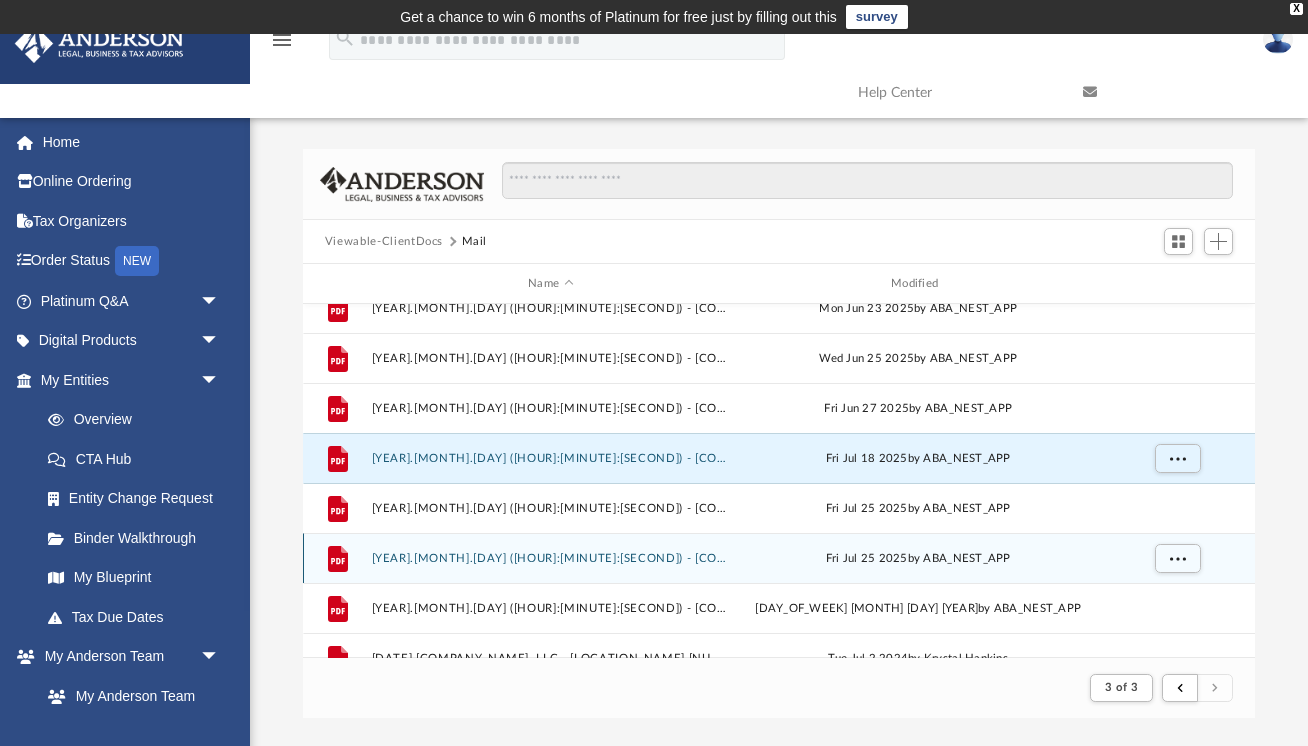 scroll, scrollTop: 1593, scrollLeft: 0, axis: vertical 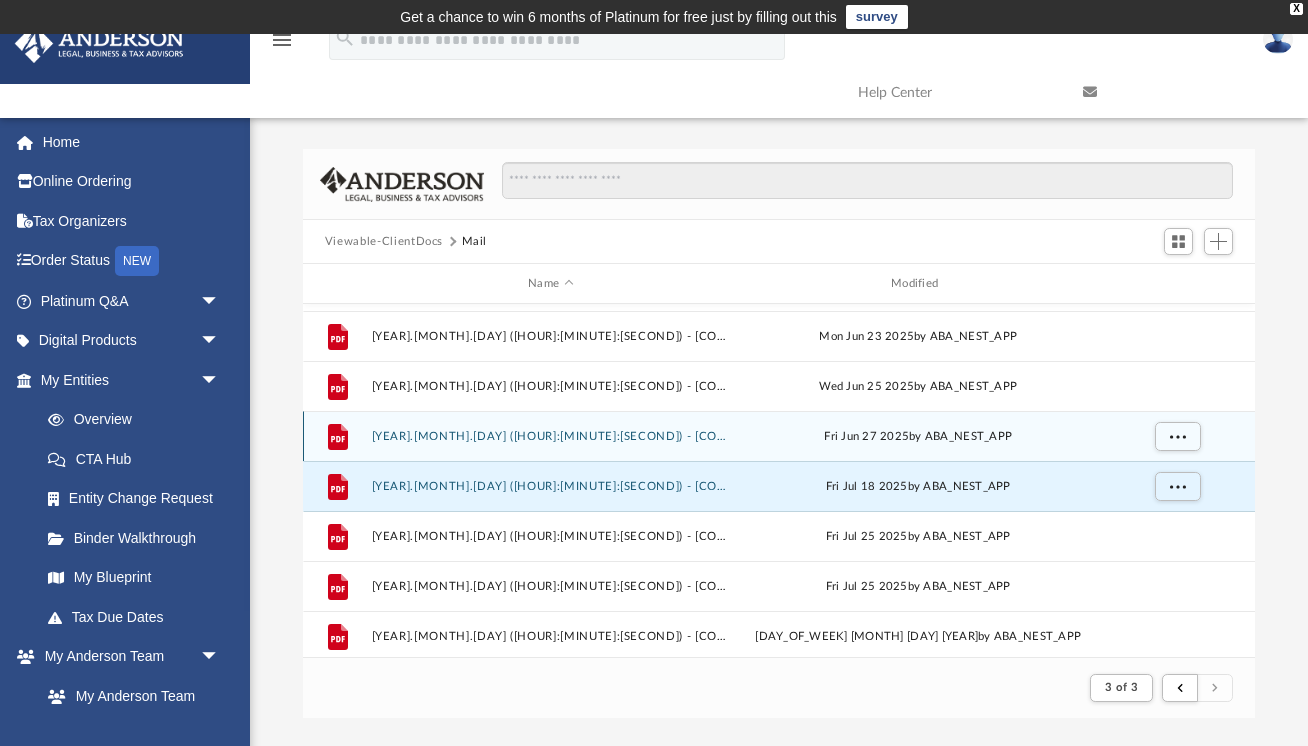 click on "[YEAR].[MONTH].[DAY] ([HOUR]:[MINUTE]:[SECOND]) - Facile Transport, LLC - Mail from TD Bank.pdf" at bounding box center (550, 436) 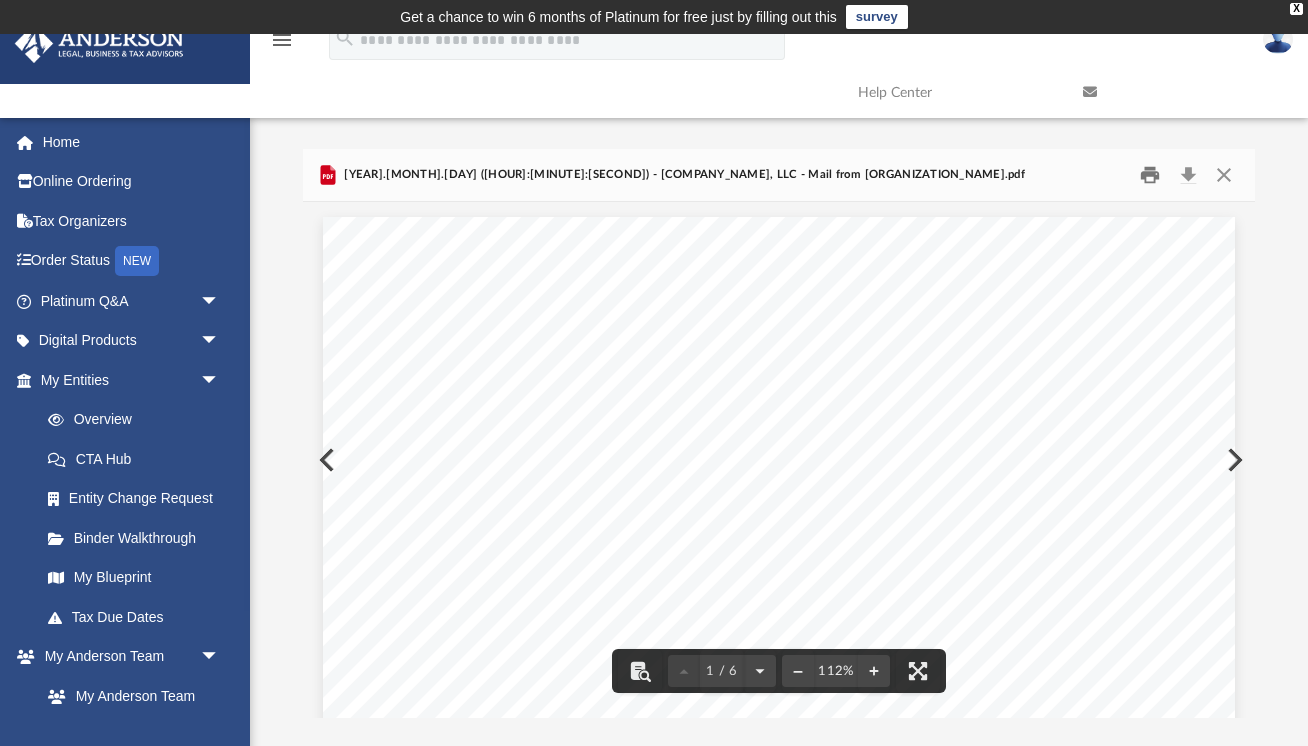 click at bounding box center [1151, 175] 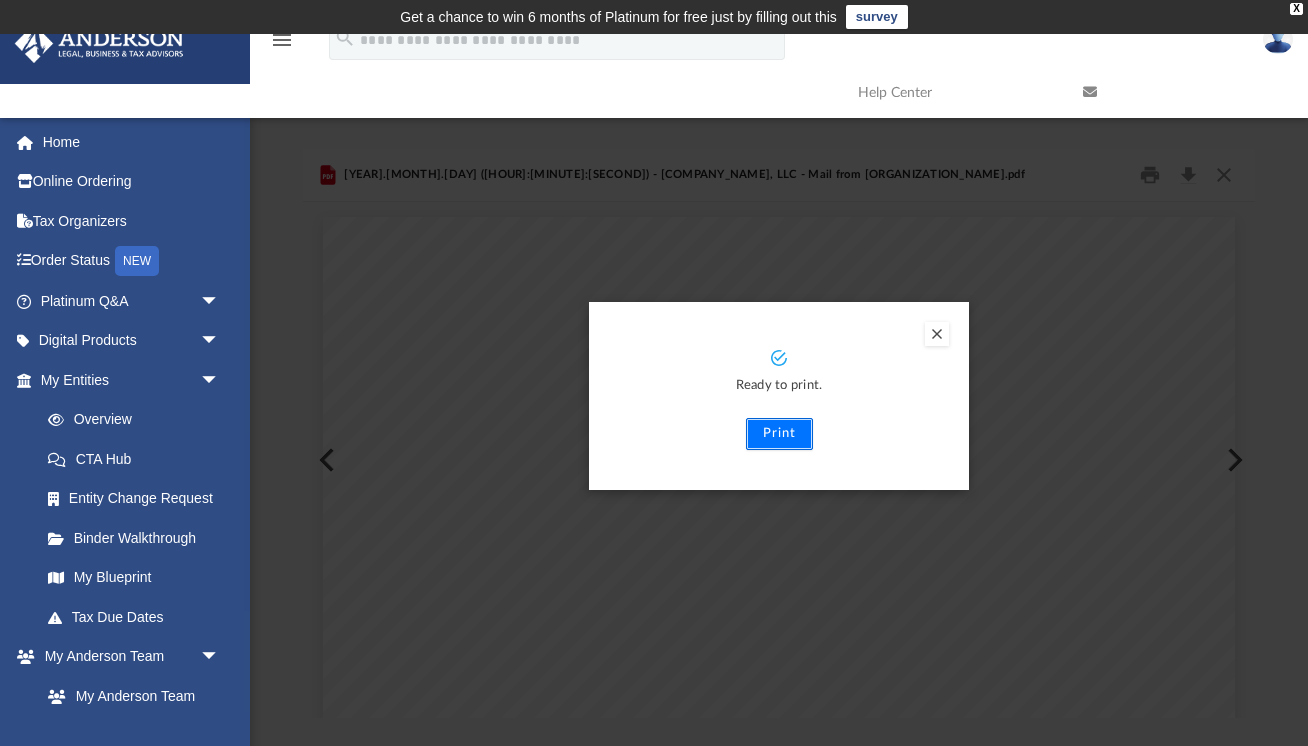 click on "Print" at bounding box center [779, 434] 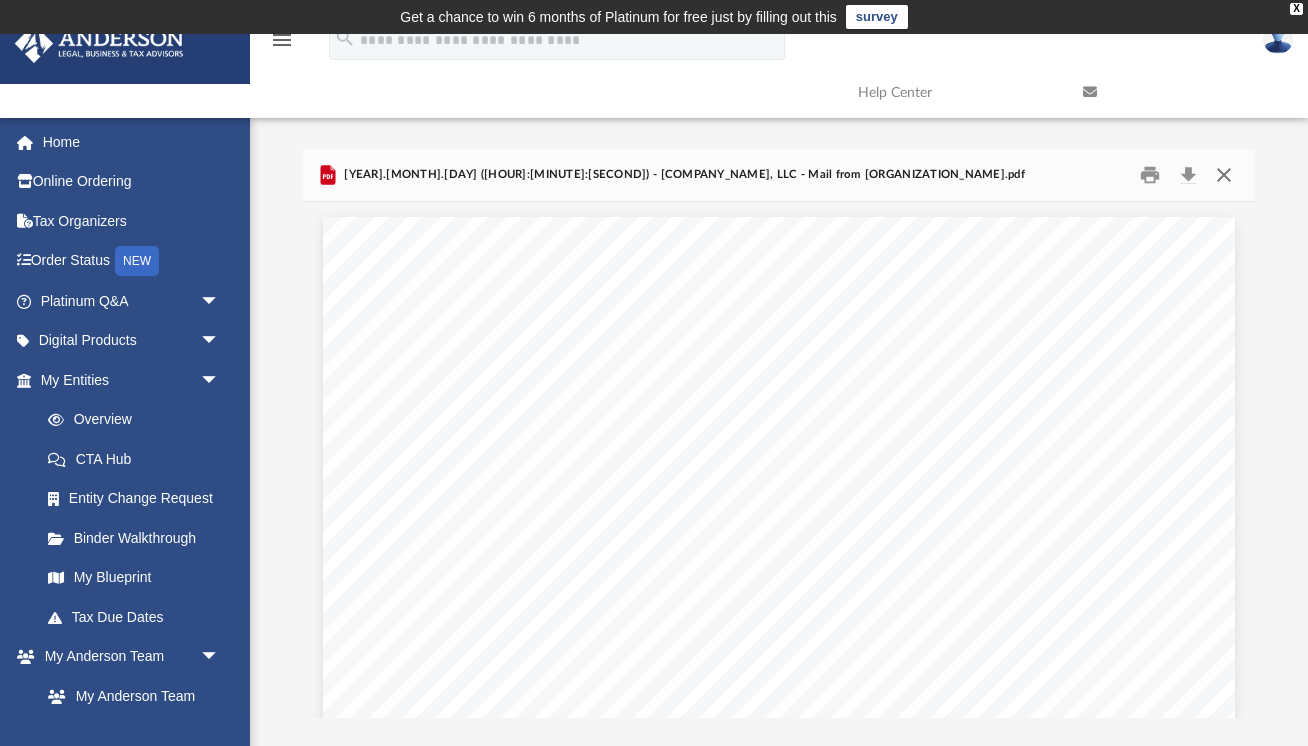click at bounding box center [1224, 175] 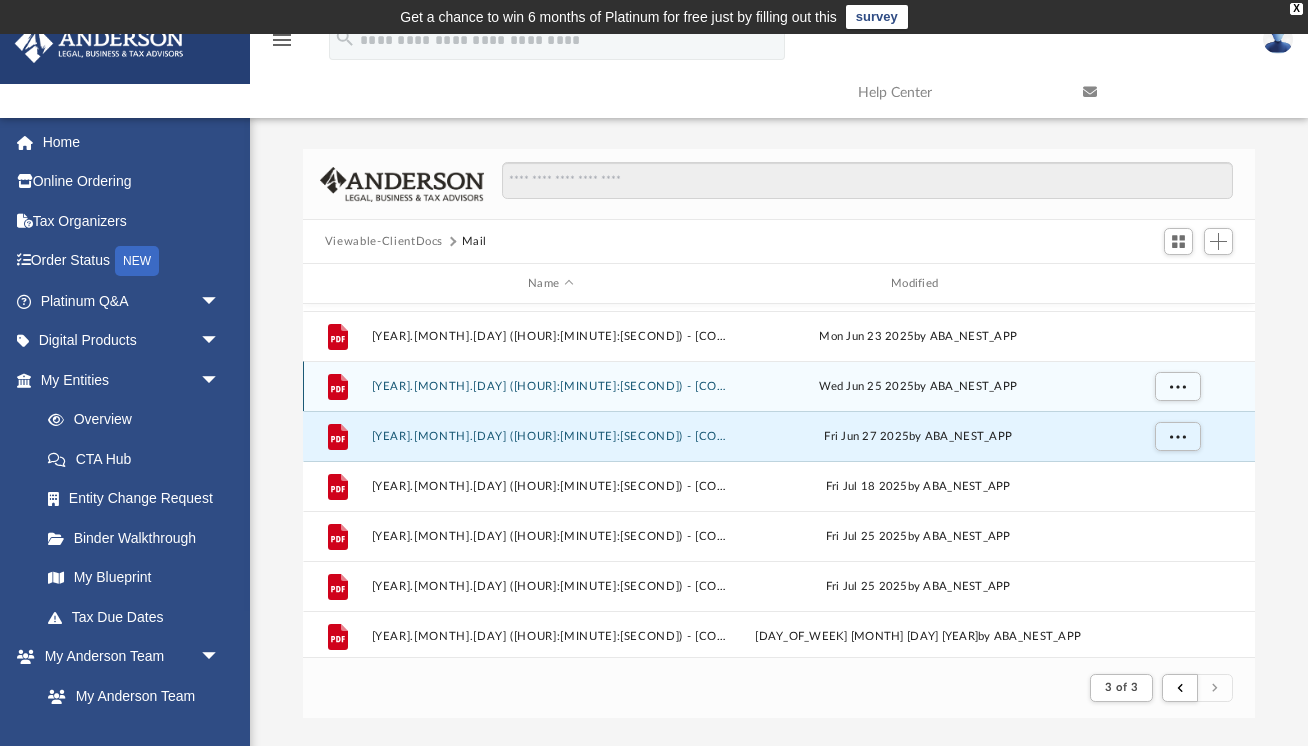 click on "Wed Jun 25 2025  by ABA_NEST_APP" at bounding box center [918, 387] 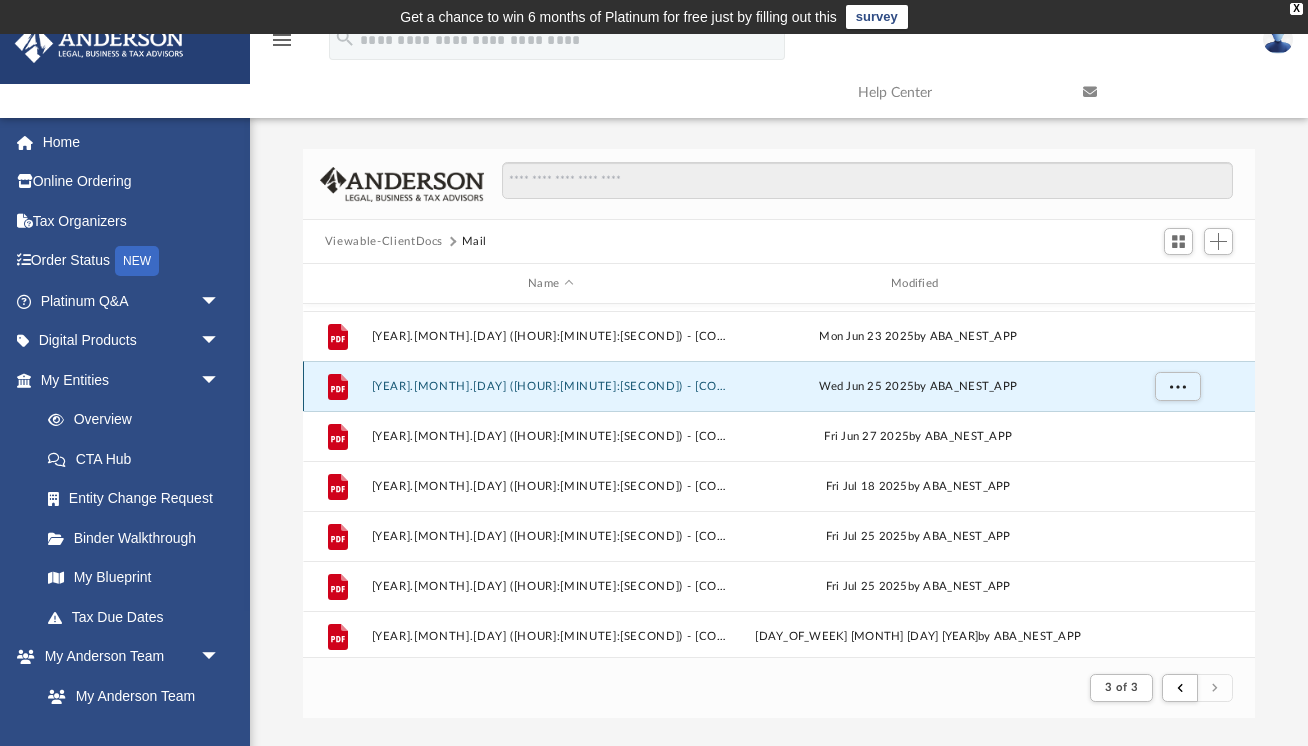 click on "Wed Jun 25 2025  by ABA_NEST_APP" at bounding box center [918, 387] 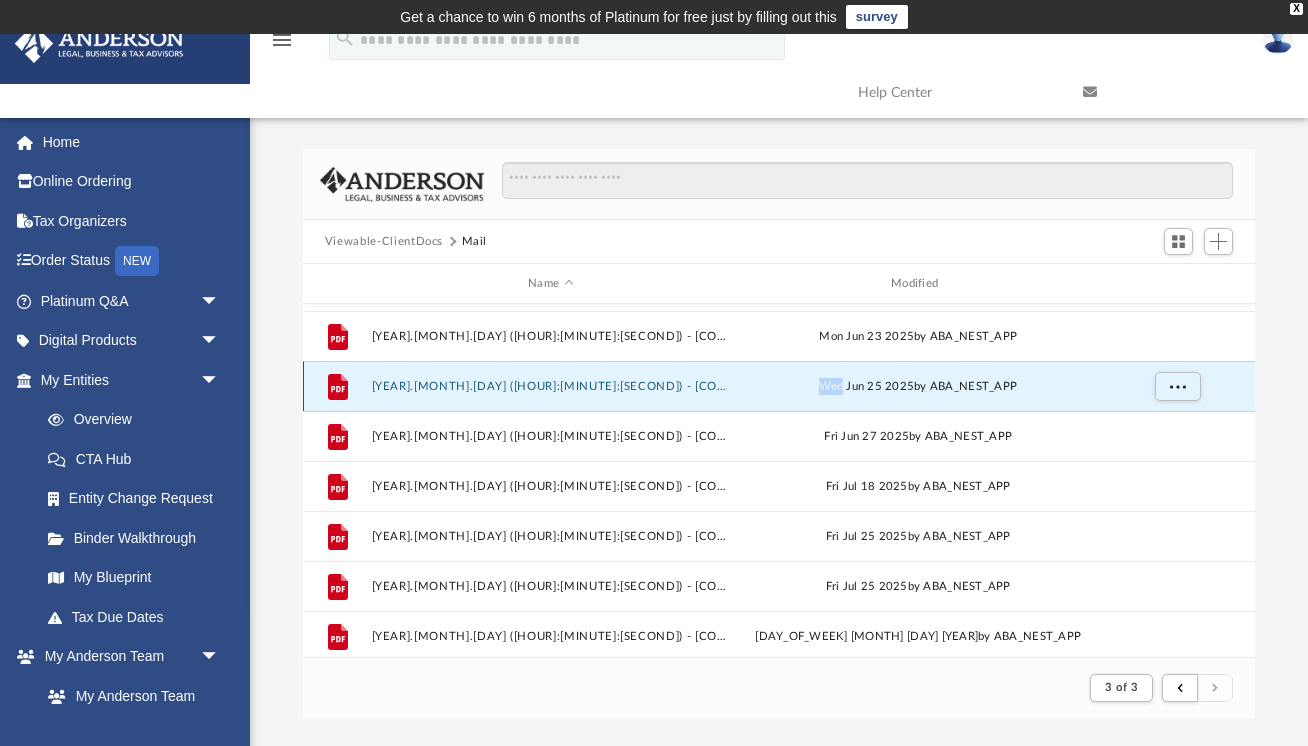 click on "Wed Jun 25 2025  by ABA_NEST_APP" at bounding box center [918, 387] 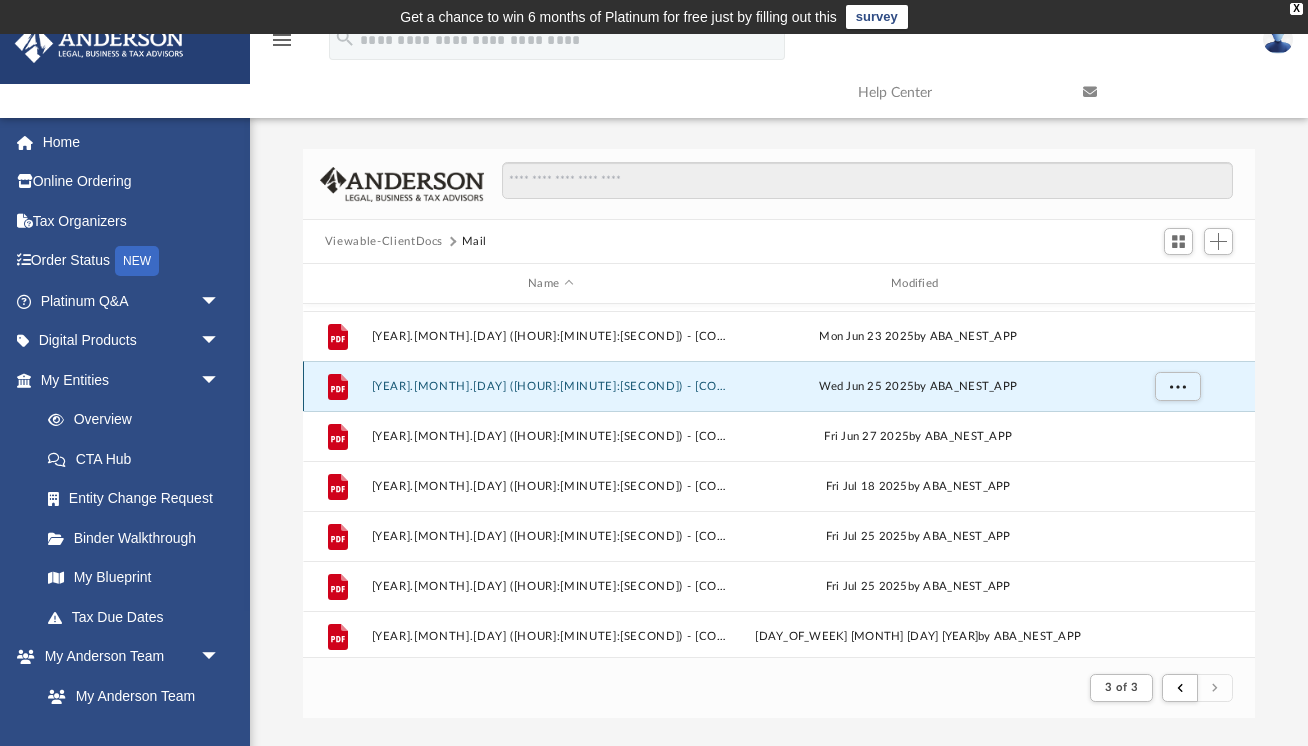 click on "File 2025.06.25 (15:31:02) - Apollo IN Investments, LLC - Mail from Indiana Department of Revenue.pdf Wed Jun 25 2025  by ABA_NEST_APP" at bounding box center (779, 386) 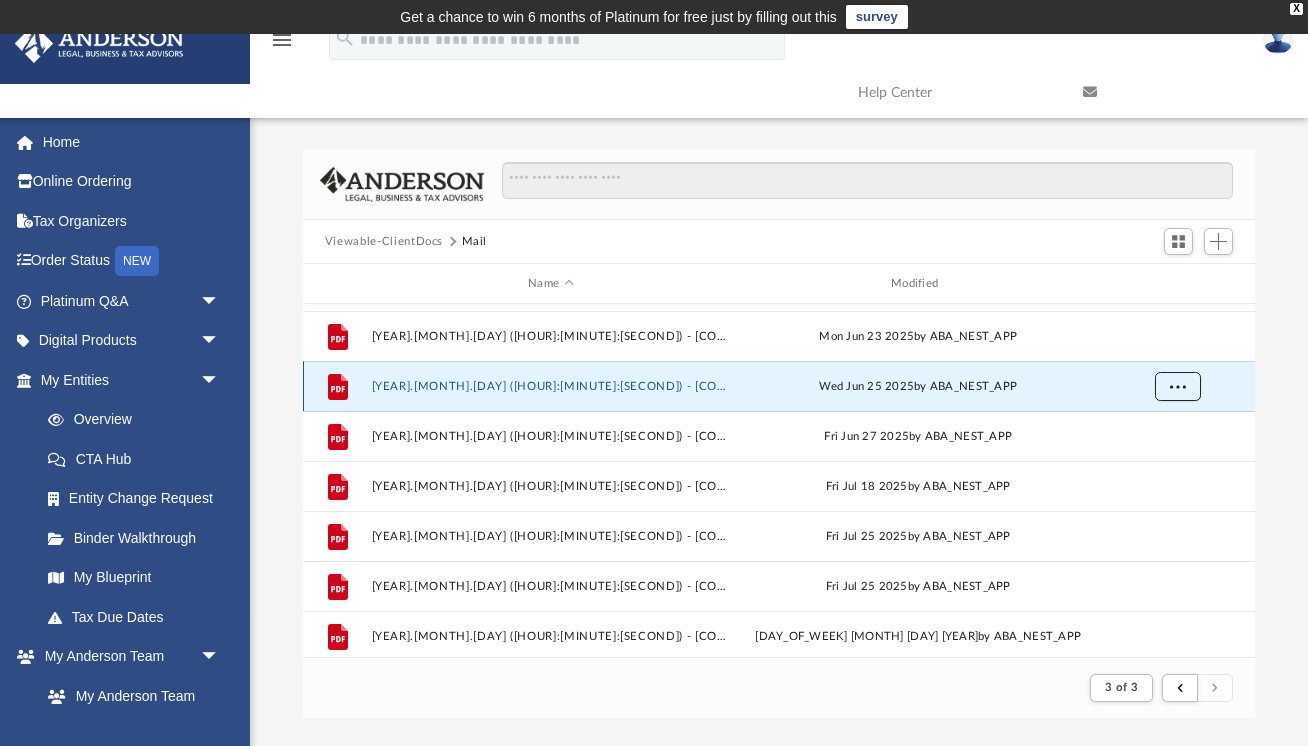 click at bounding box center (1177, 385) 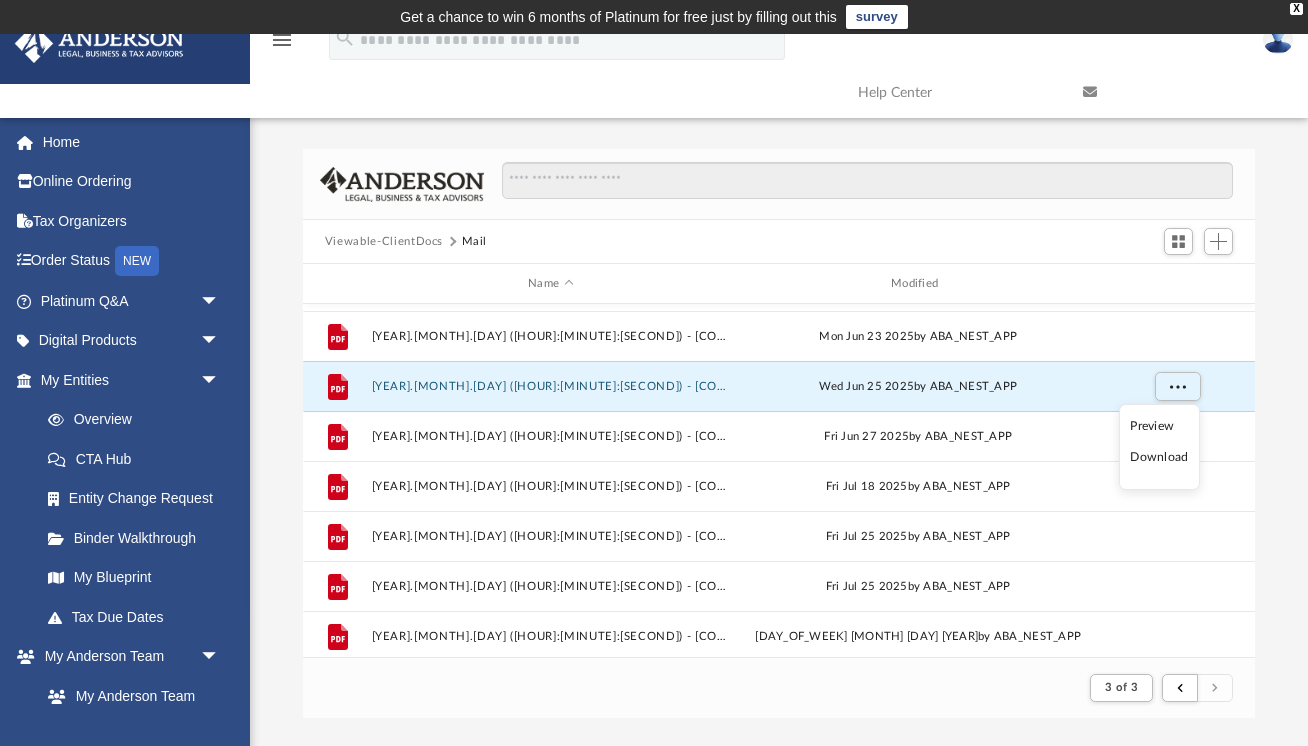 click on "Preview" at bounding box center (1159, 426) 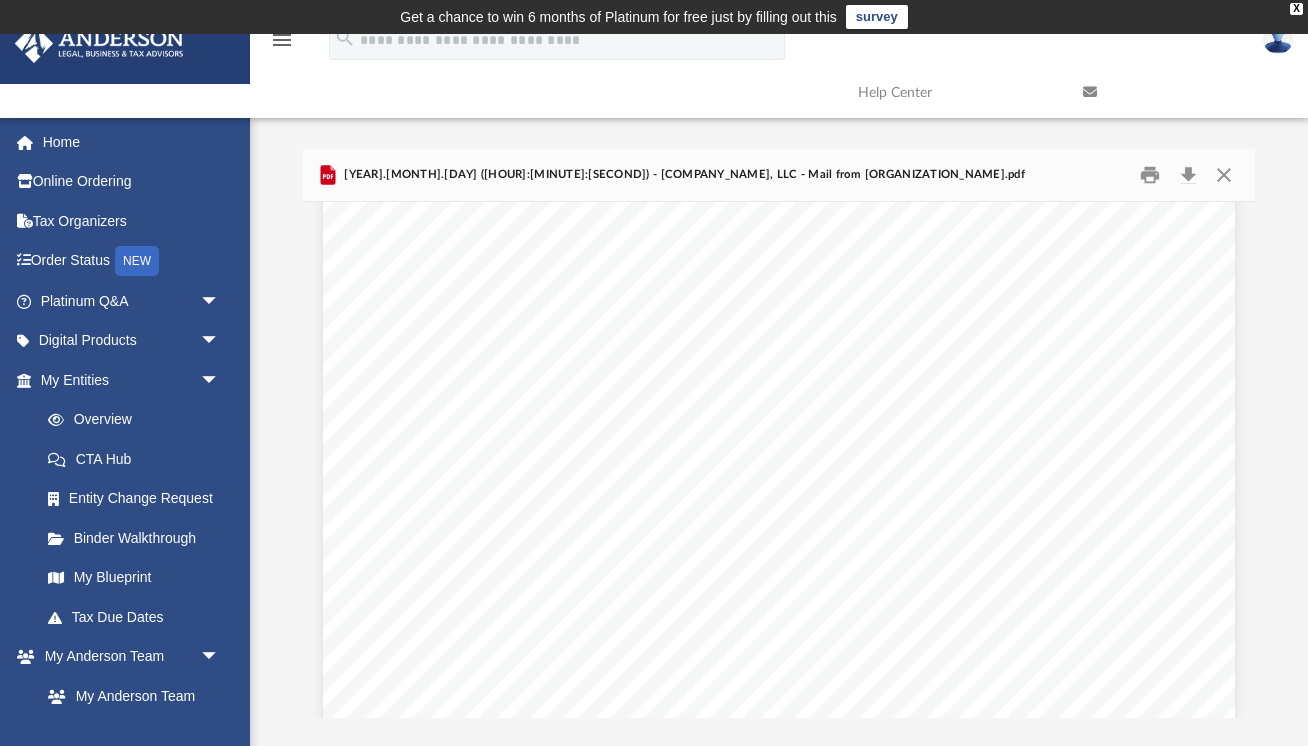 scroll, scrollTop: 0, scrollLeft: 0, axis: both 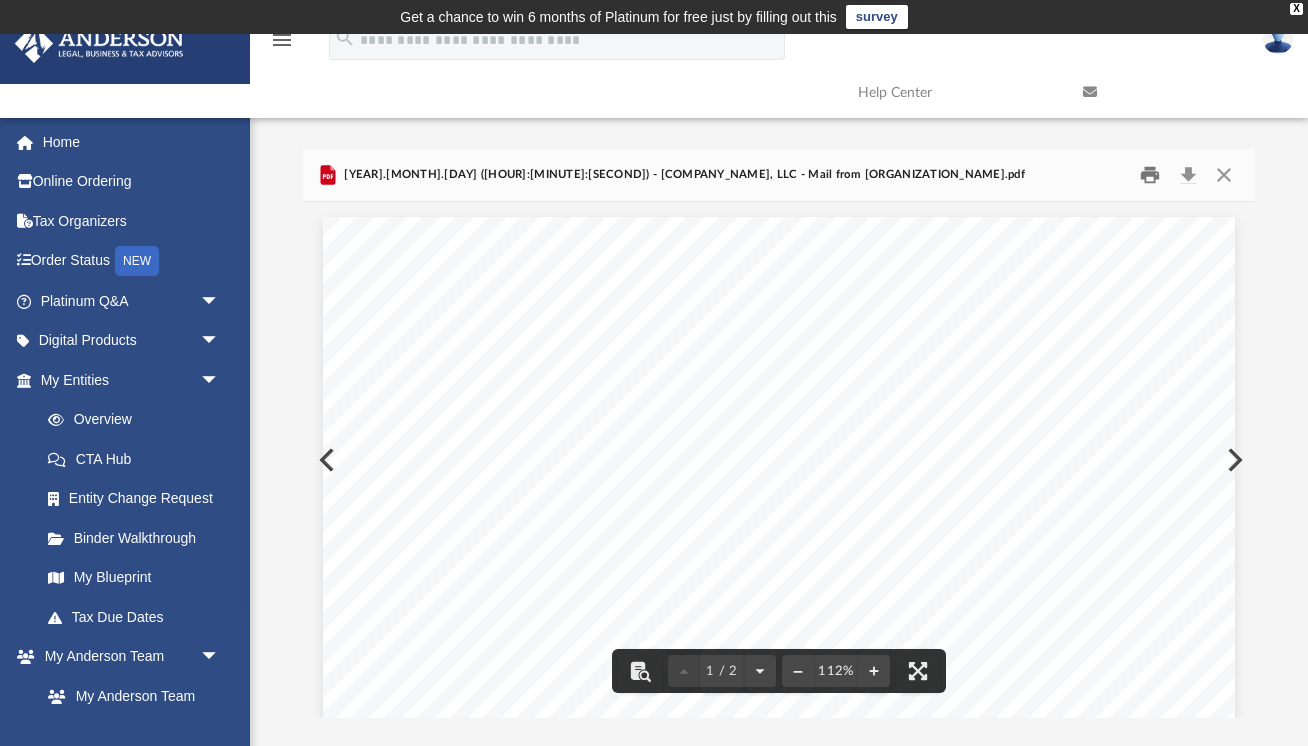 click at bounding box center (1151, 175) 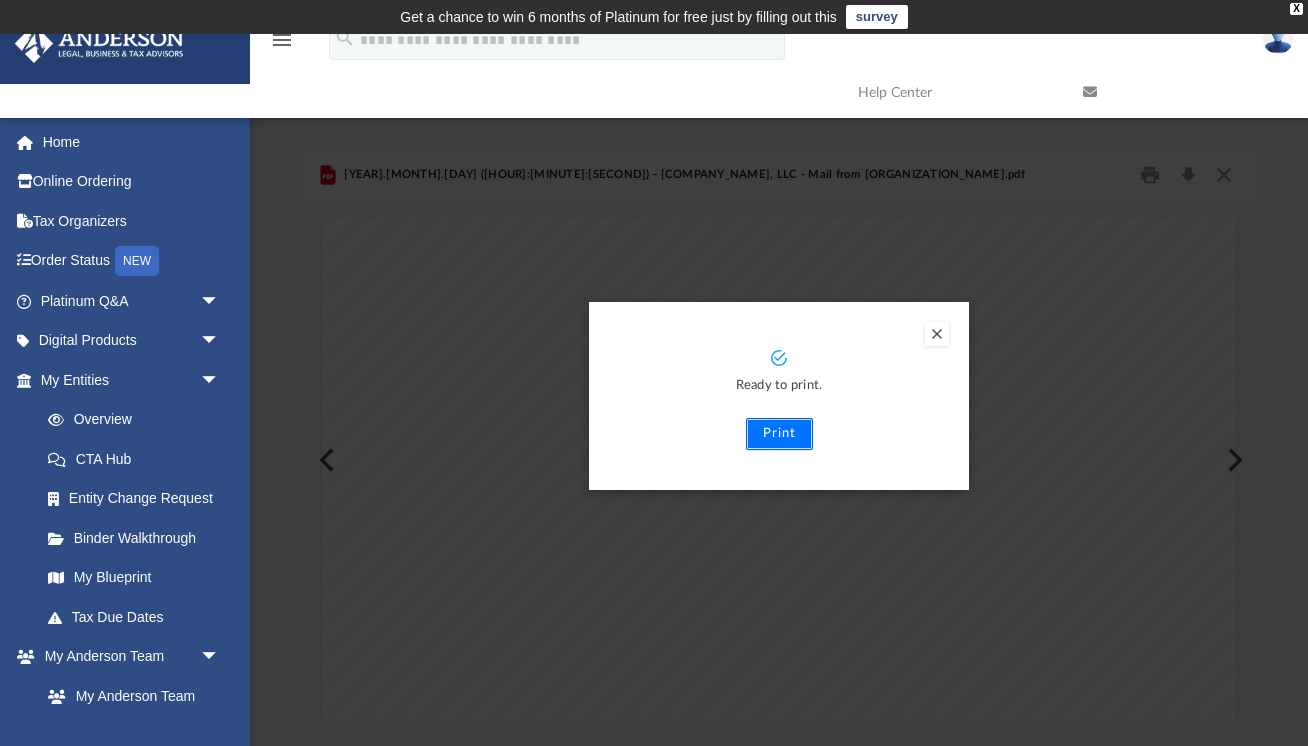 click on "Print" at bounding box center [779, 434] 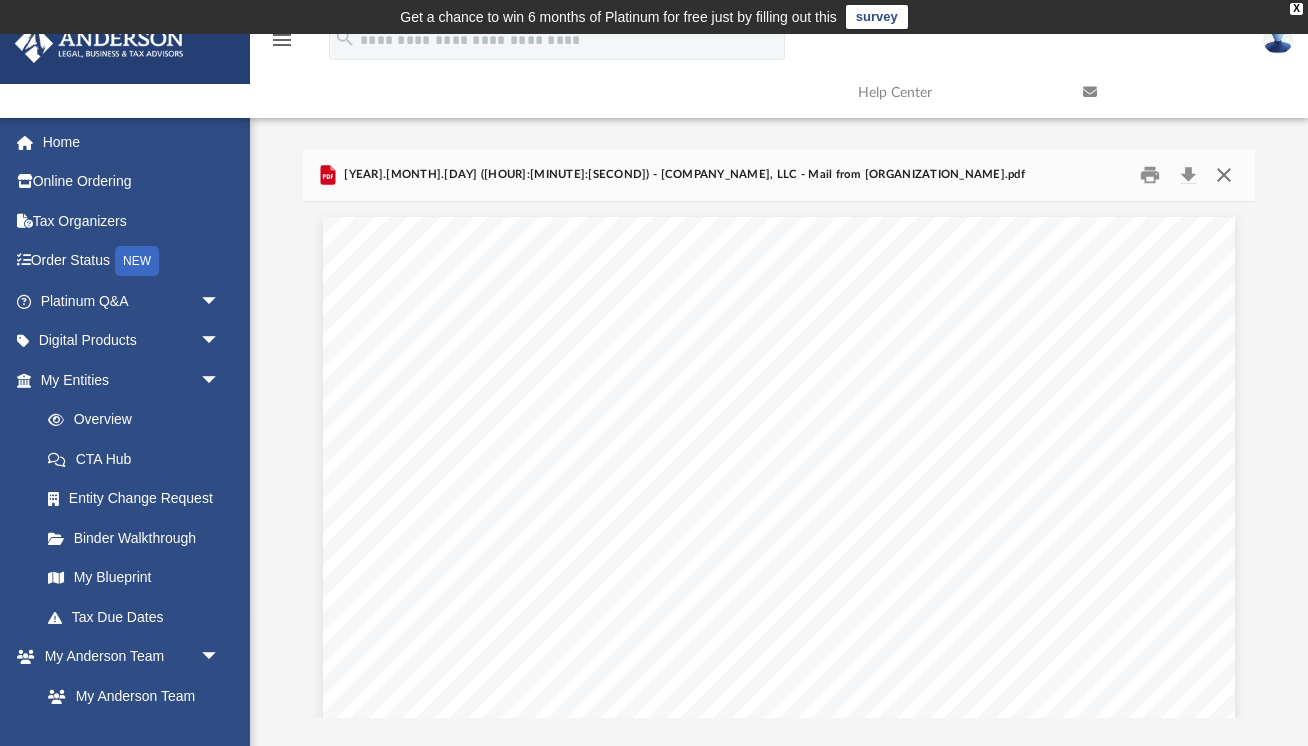 click at bounding box center (1224, 175) 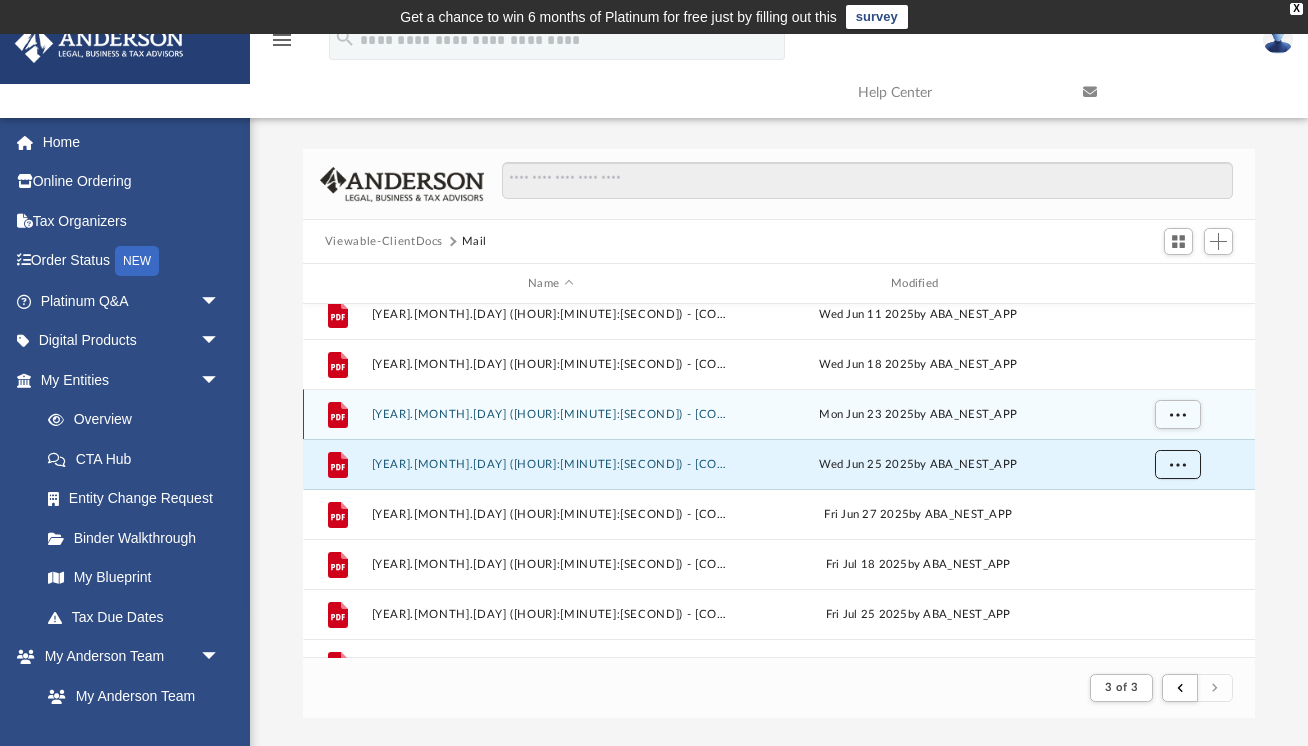 scroll, scrollTop: 1507, scrollLeft: 0, axis: vertical 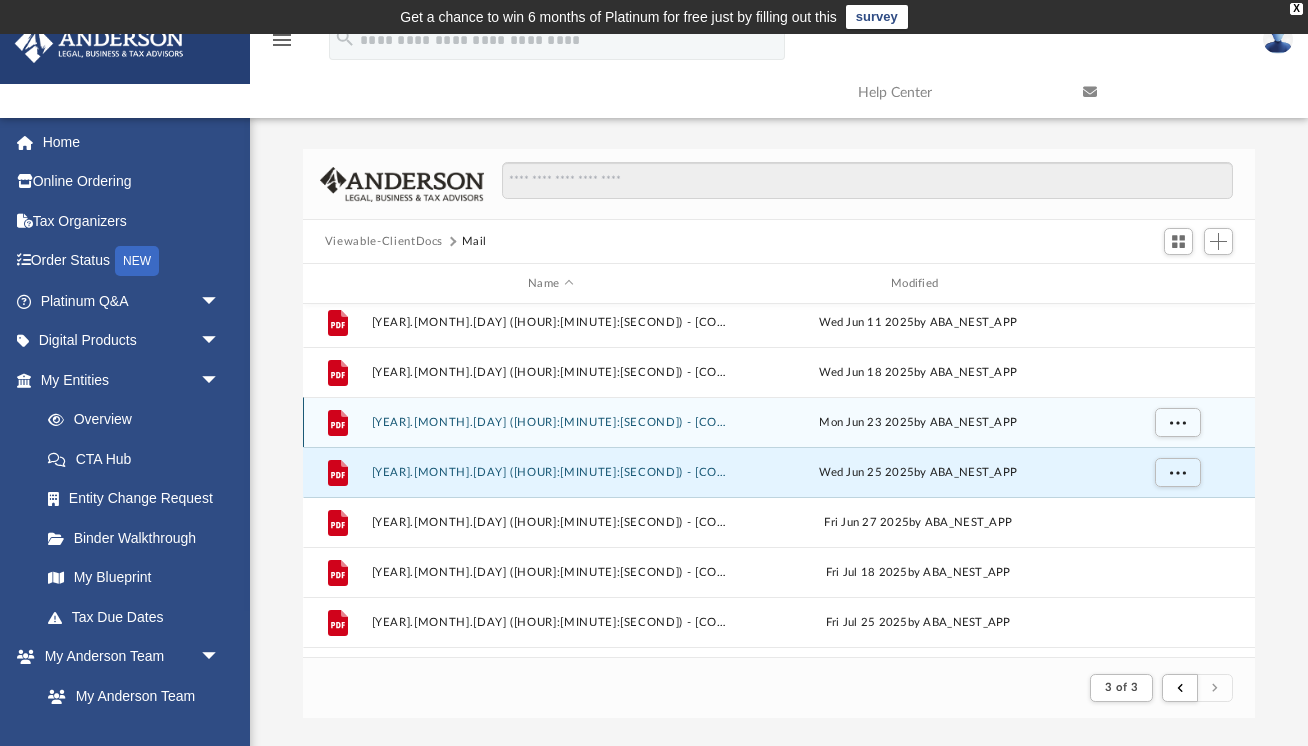 click on "Mon Jun 23 2025  by ABA_NEST_APP" at bounding box center [918, 423] 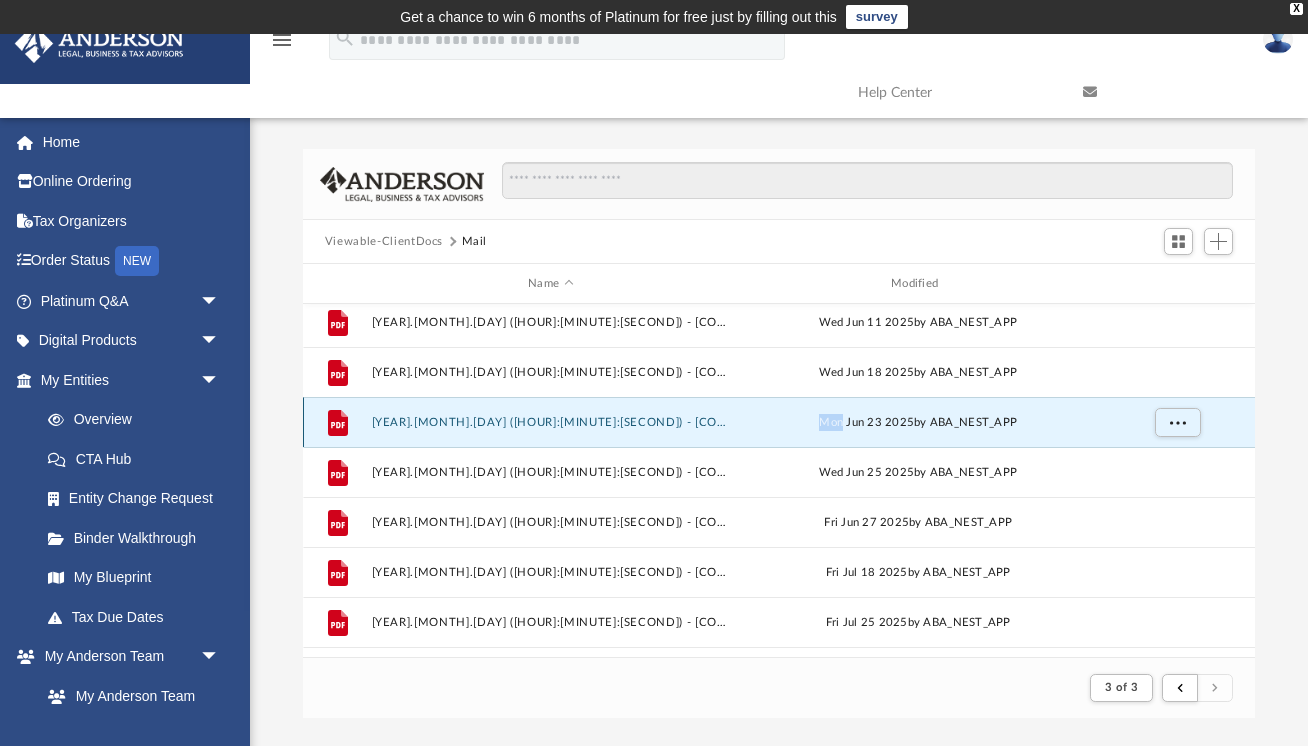 click on "Mon Jun 23 2025  by ABA_NEST_APP" at bounding box center (918, 423) 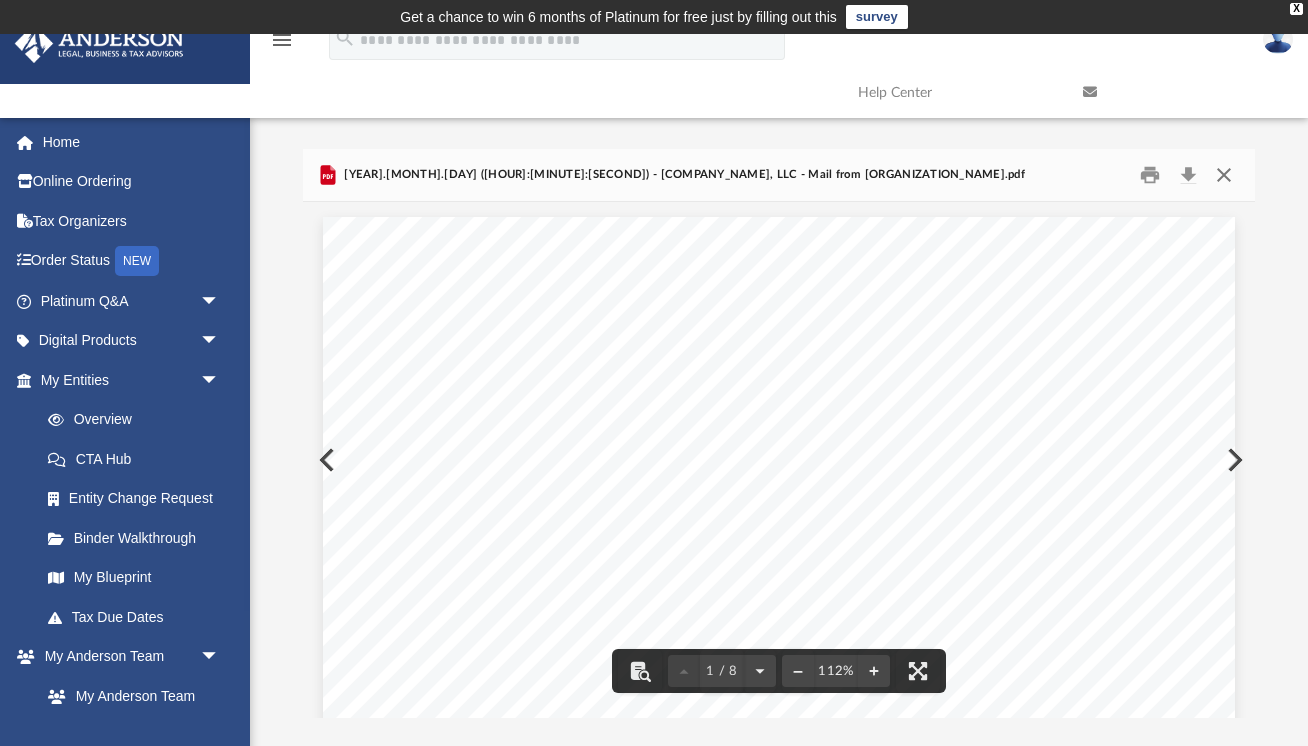 click at bounding box center (1224, 175) 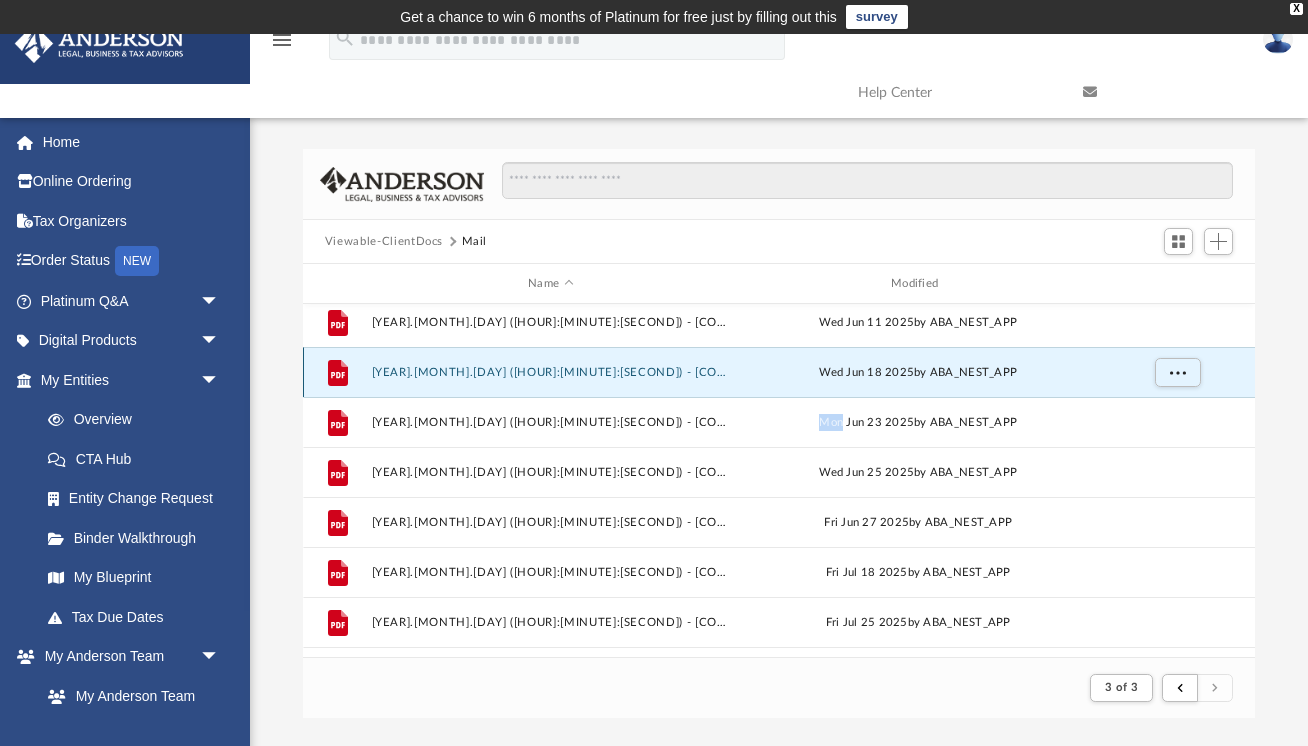 click on "[YEAR].[MONTH].[DAY] ([HOUR]:[MINUTE]:[SECOND]) - Apollo IN Investments, LLC - Mail from [FIRST] [LAST].pdf" at bounding box center [550, 372] 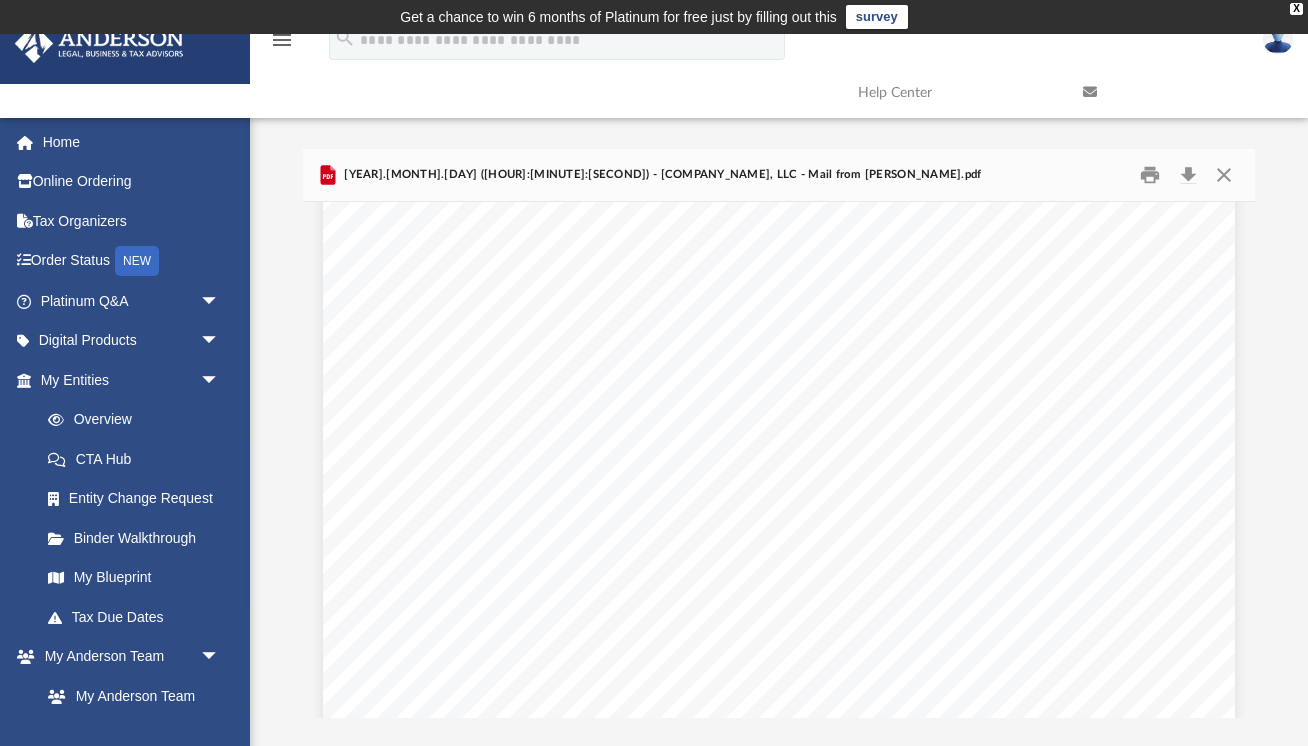 scroll, scrollTop: 0, scrollLeft: 0, axis: both 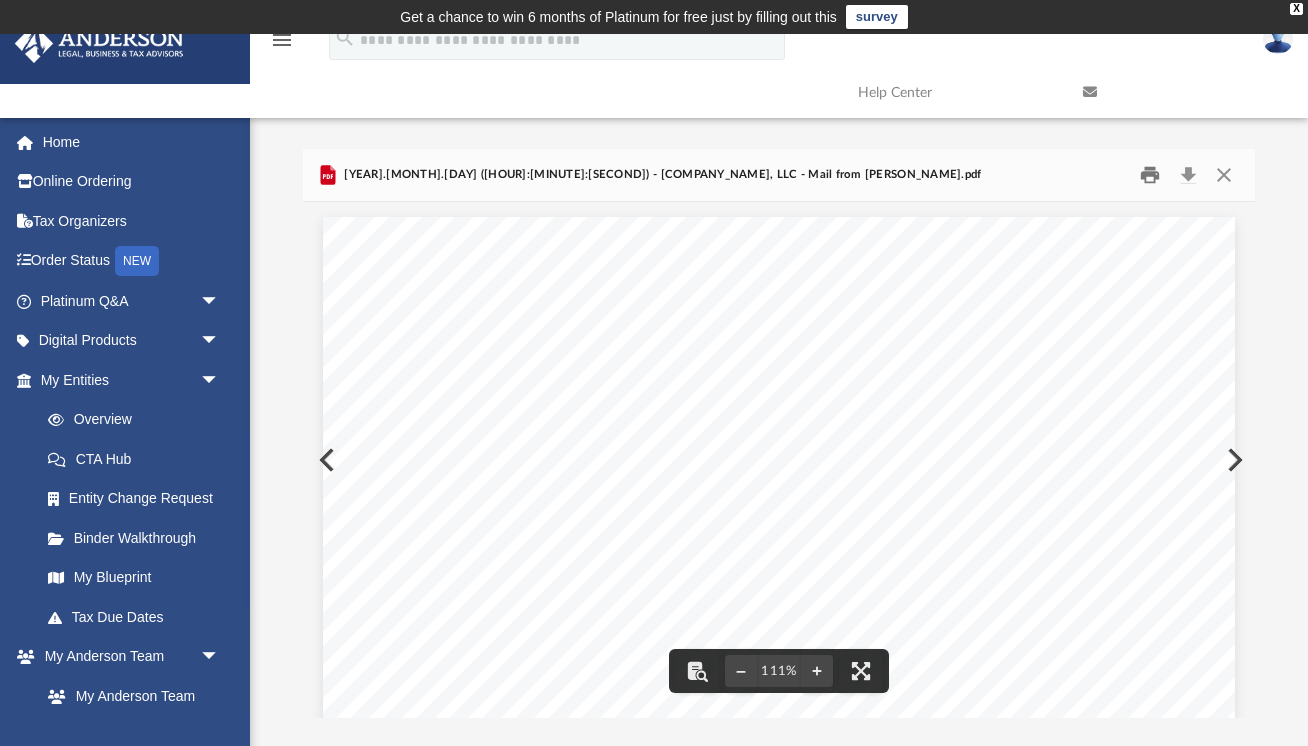 click at bounding box center [1151, 175] 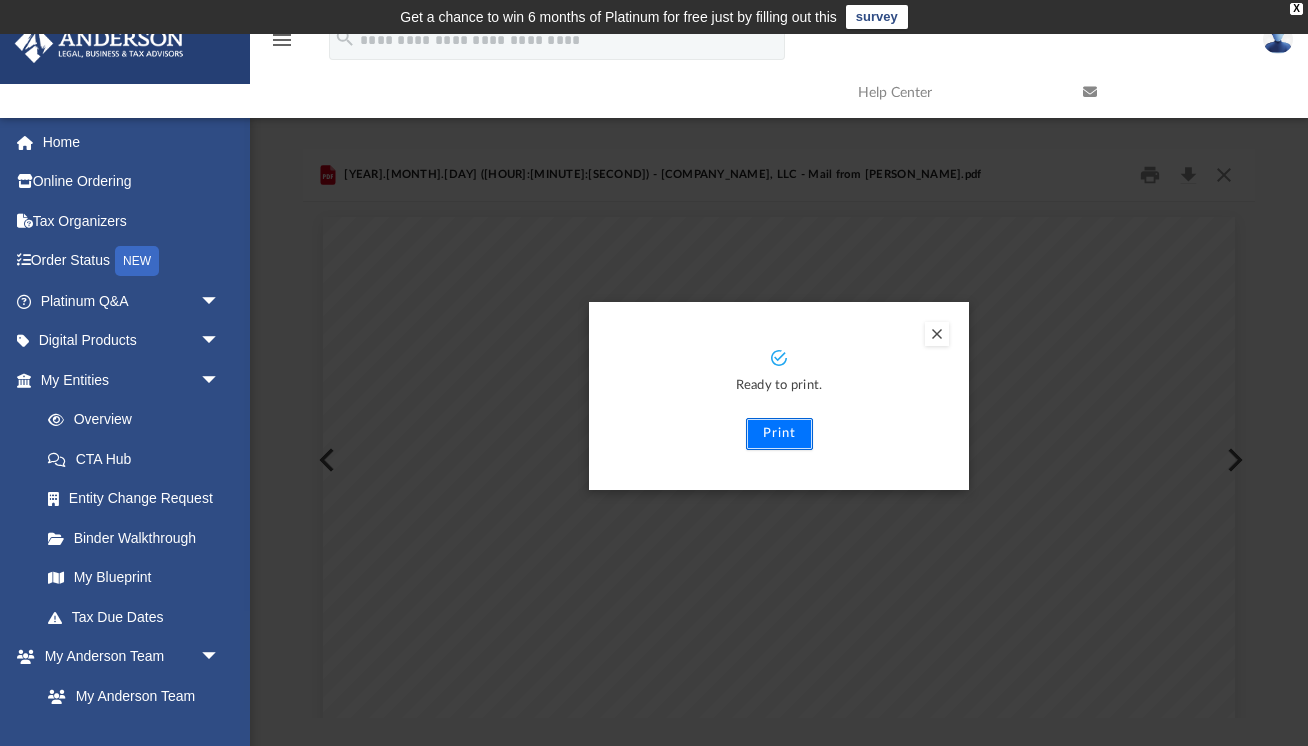 click on "Print" at bounding box center [779, 434] 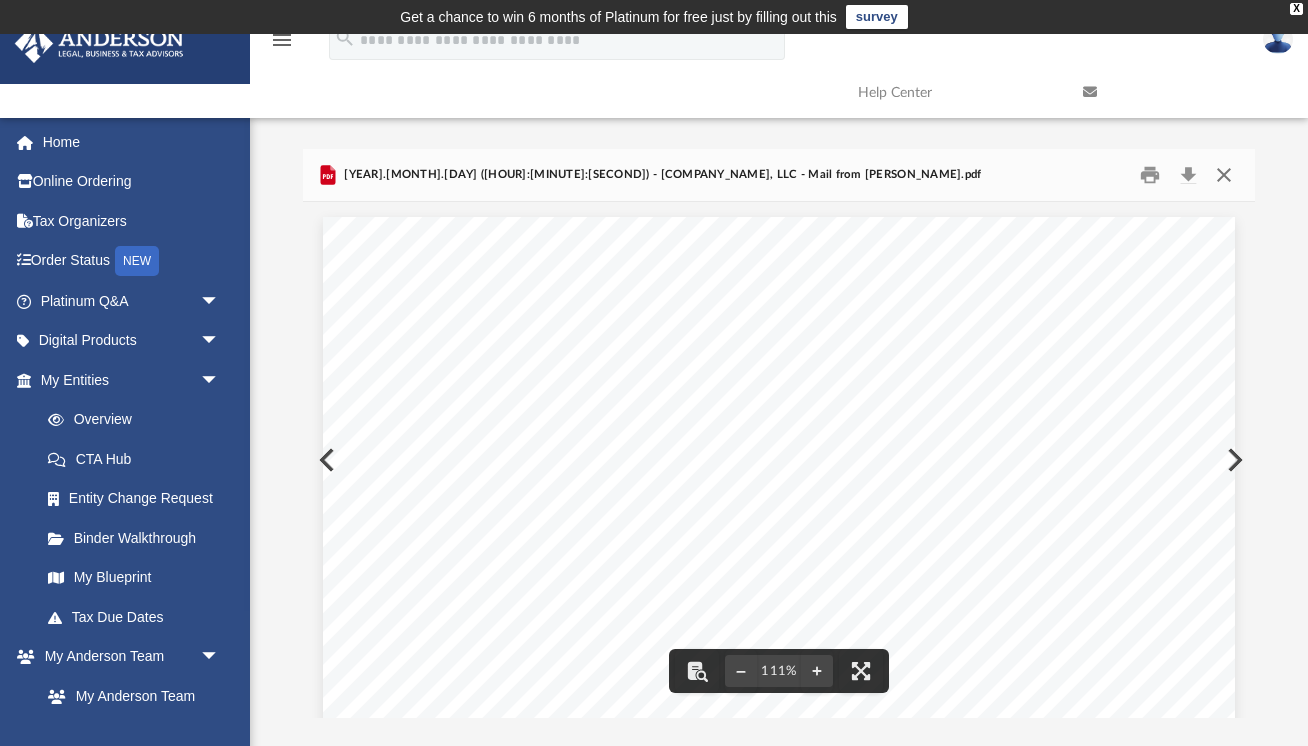 click at bounding box center (1224, 175) 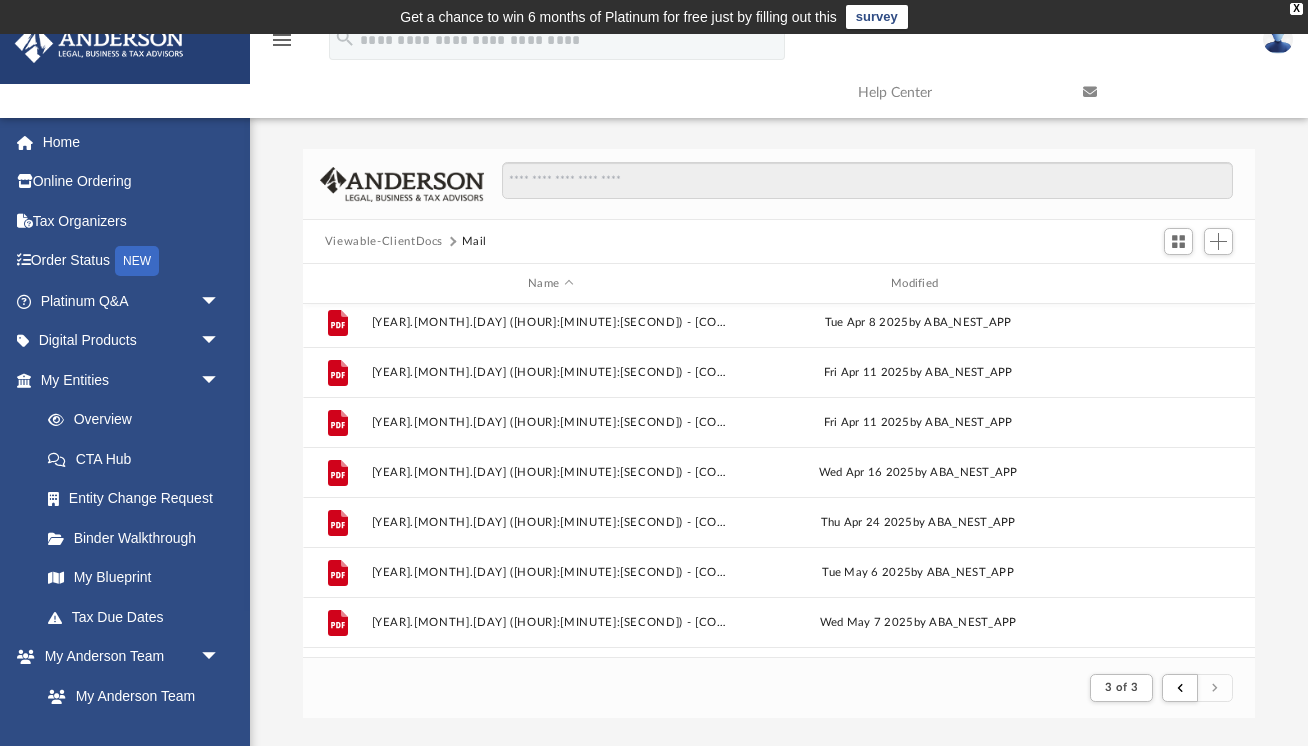scroll, scrollTop: 960, scrollLeft: 0, axis: vertical 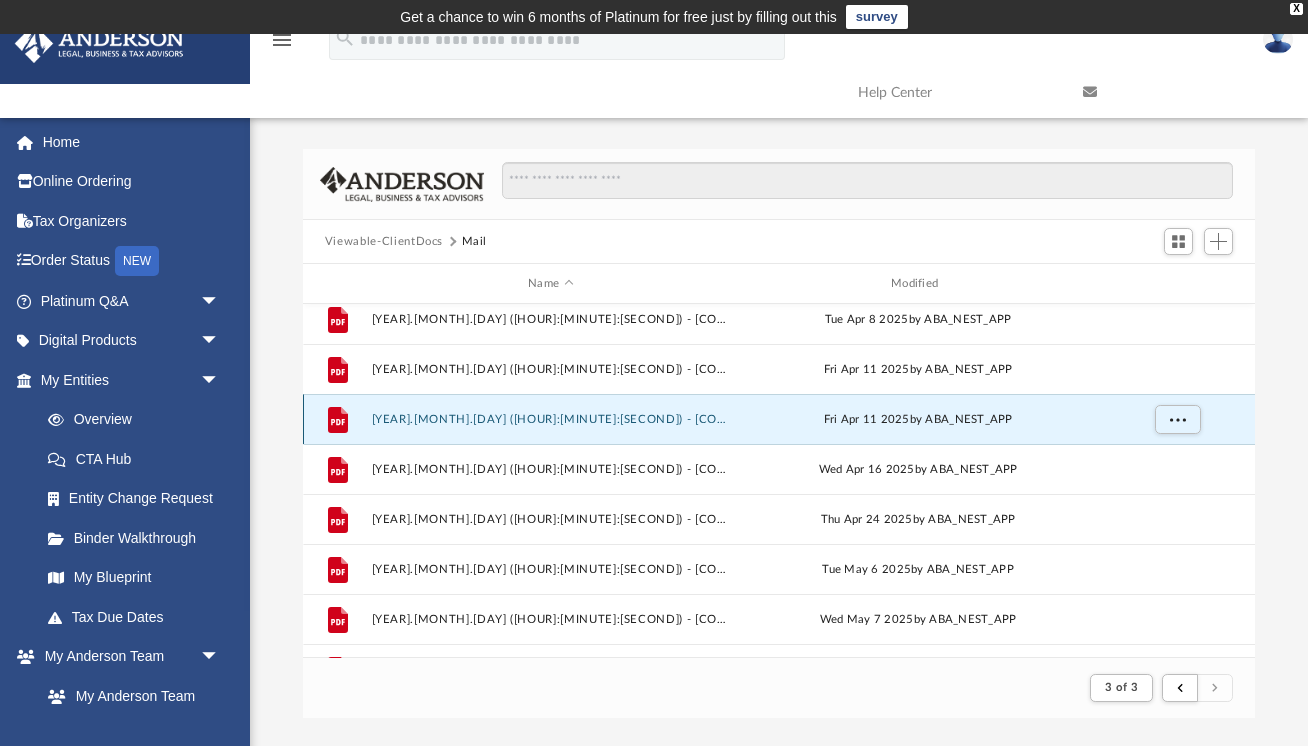 click on "[YEAR].[MONTH].[DAY] ([HOUR]:[MINUTE]:[SECOND]) - Apollo IN Investments, LLC - Mail from [FIRST] [LAST].pdf" at bounding box center (550, 419) 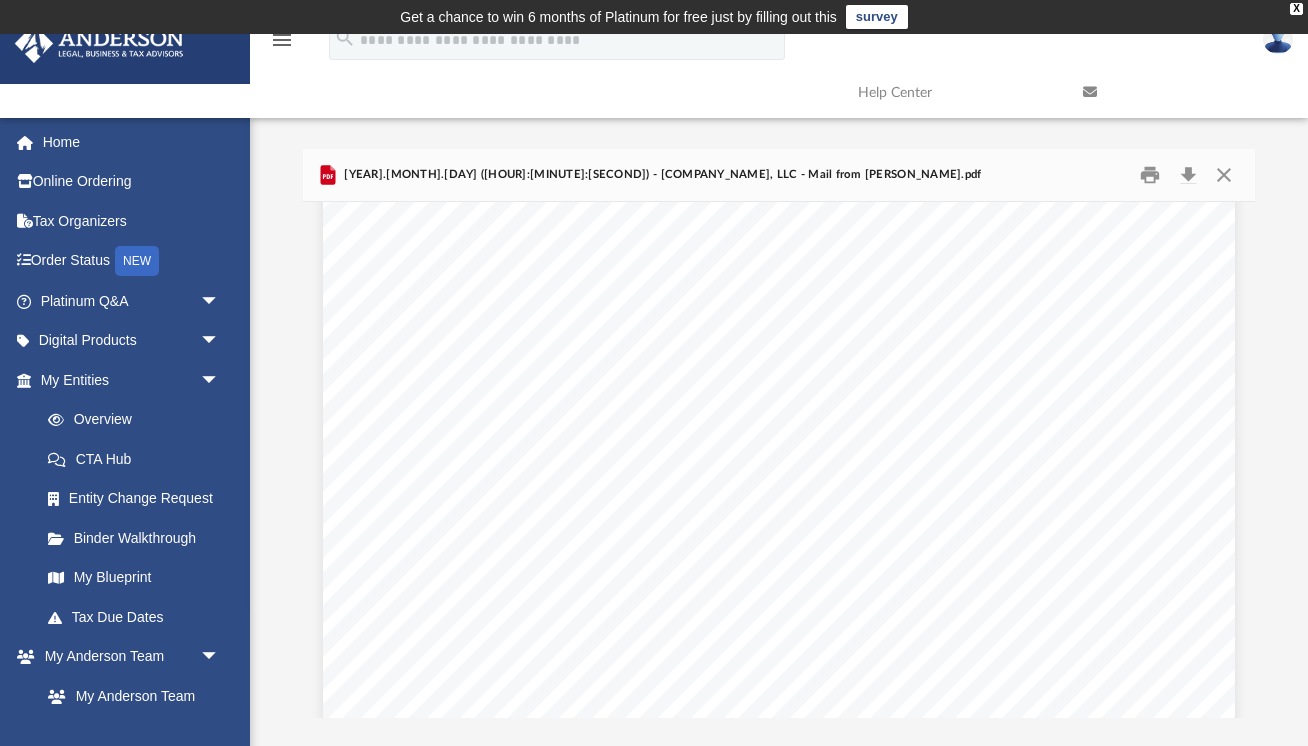scroll, scrollTop: 0, scrollLeft: 0, axis: both 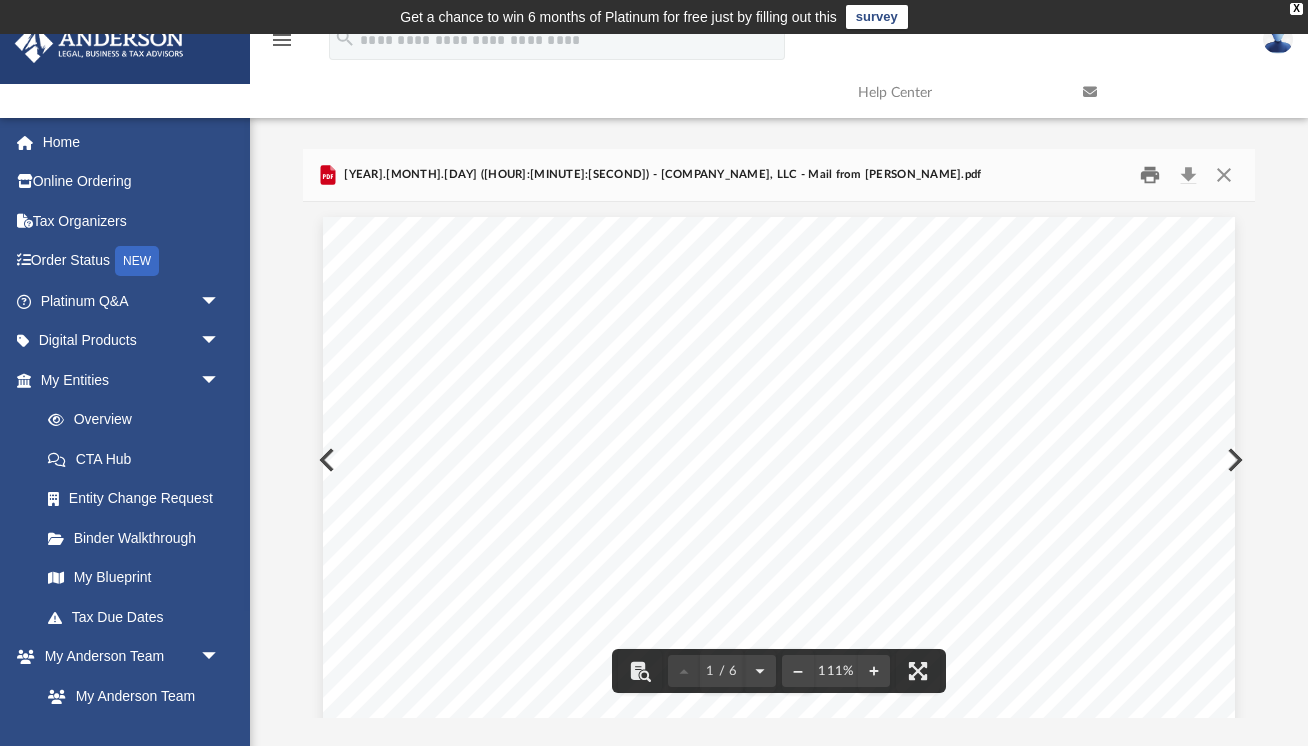 click at bounding box center (1151, 175) 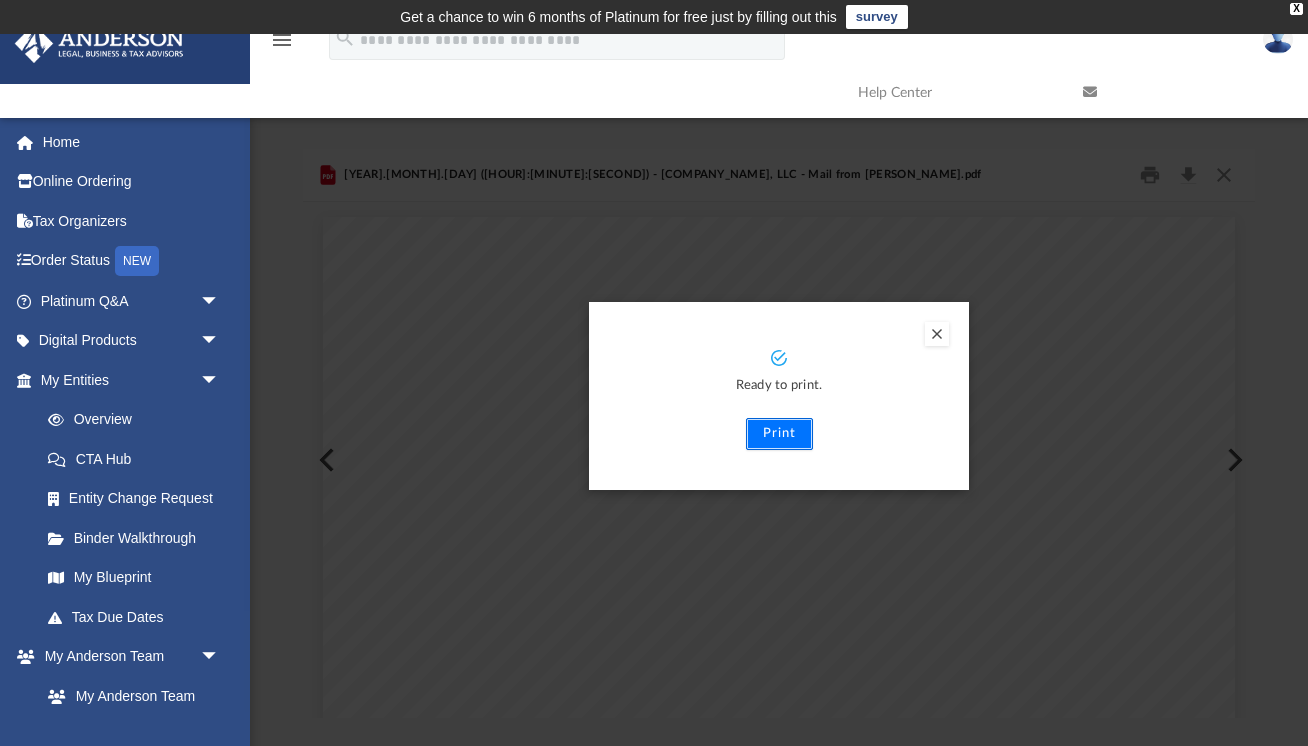 click on "Print" at bounding box center (779, 434) 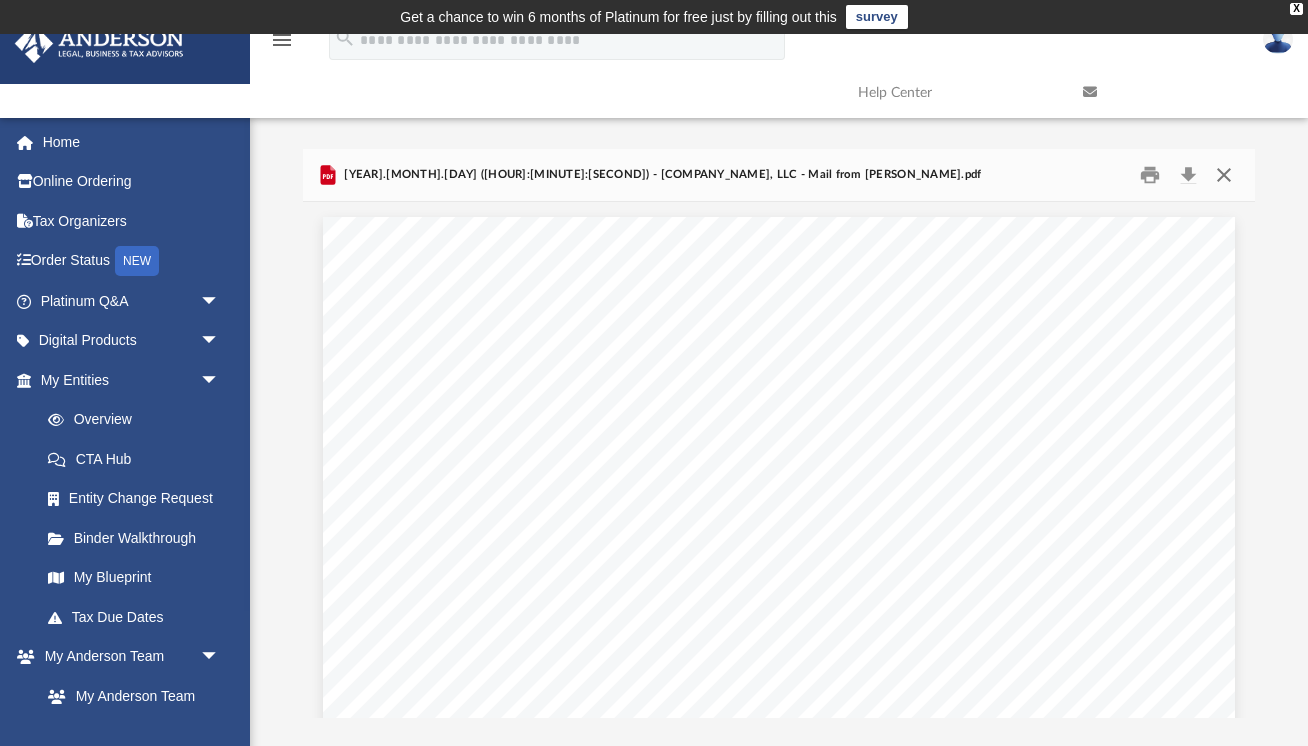 click at bounding box center (1224, 175) 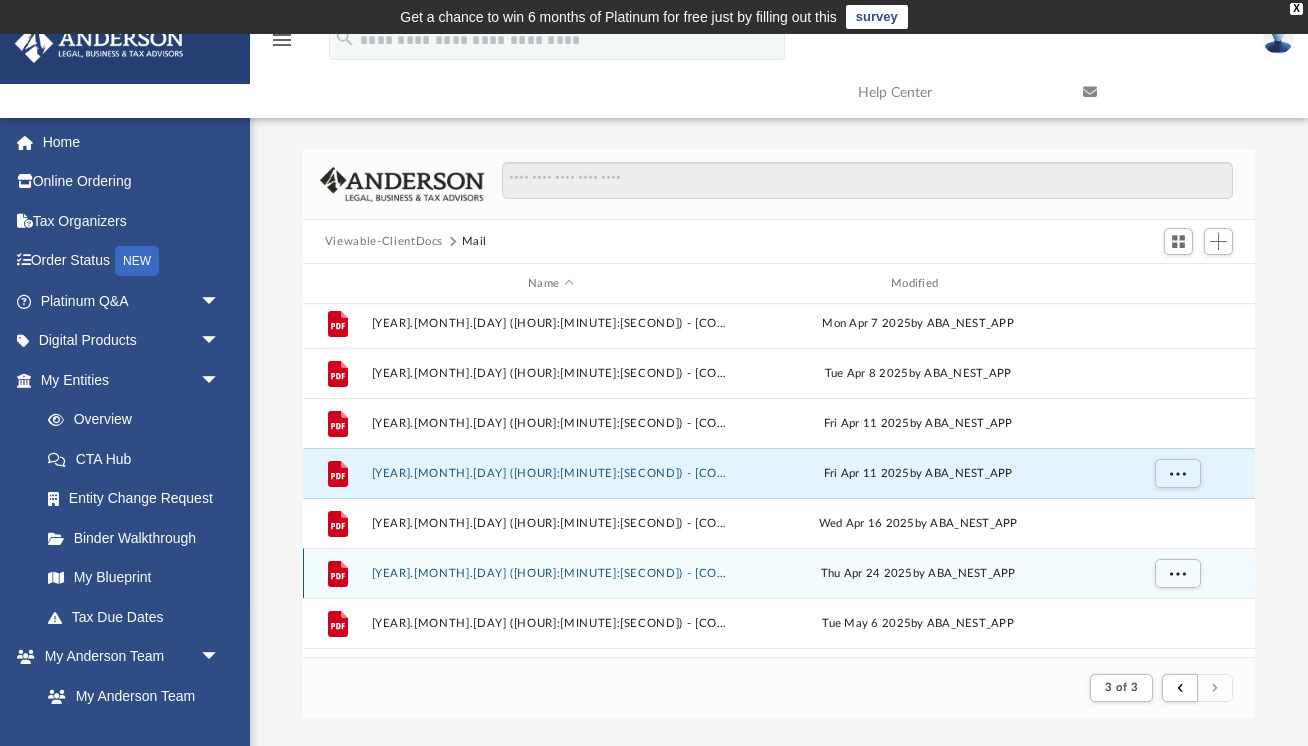 scroll, scrollTop: 875, scrollLeft: 0, axis: vertical 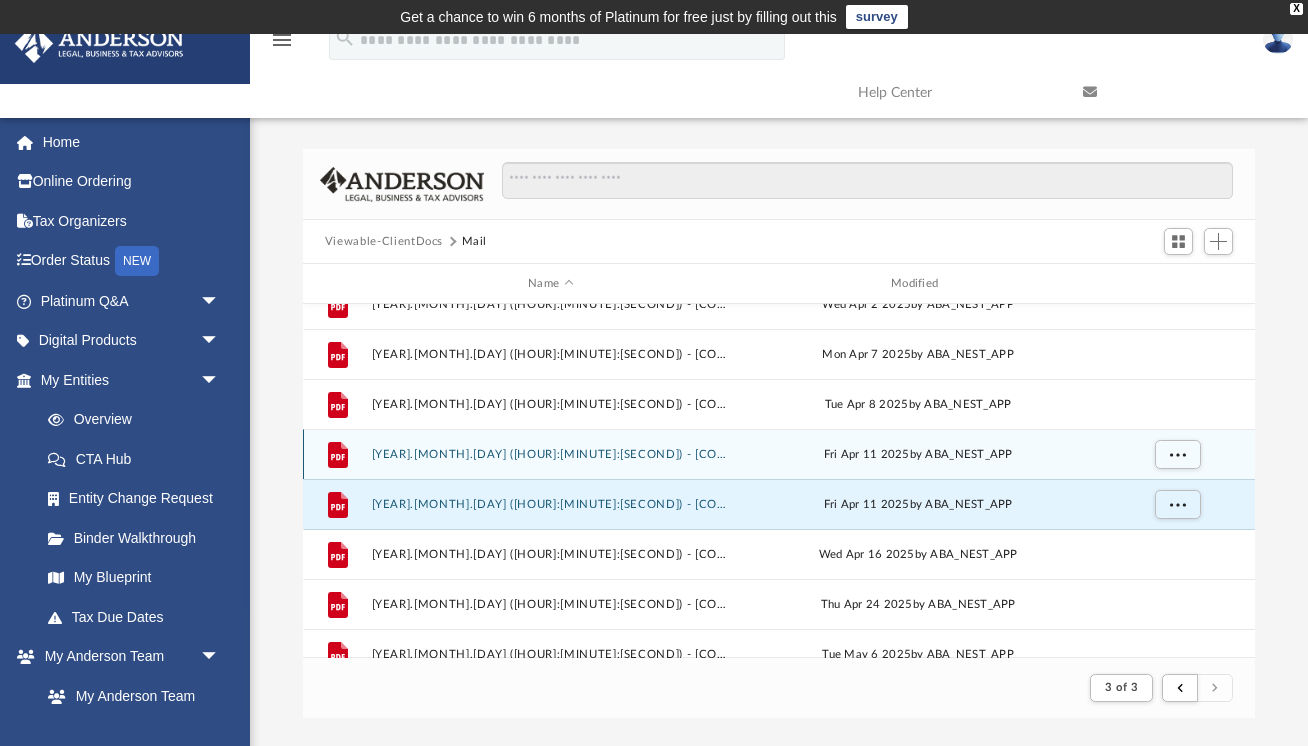 click on "Fri Apr 11 2025  by ABA_NEST_APP" at bounding box center [918, 455] 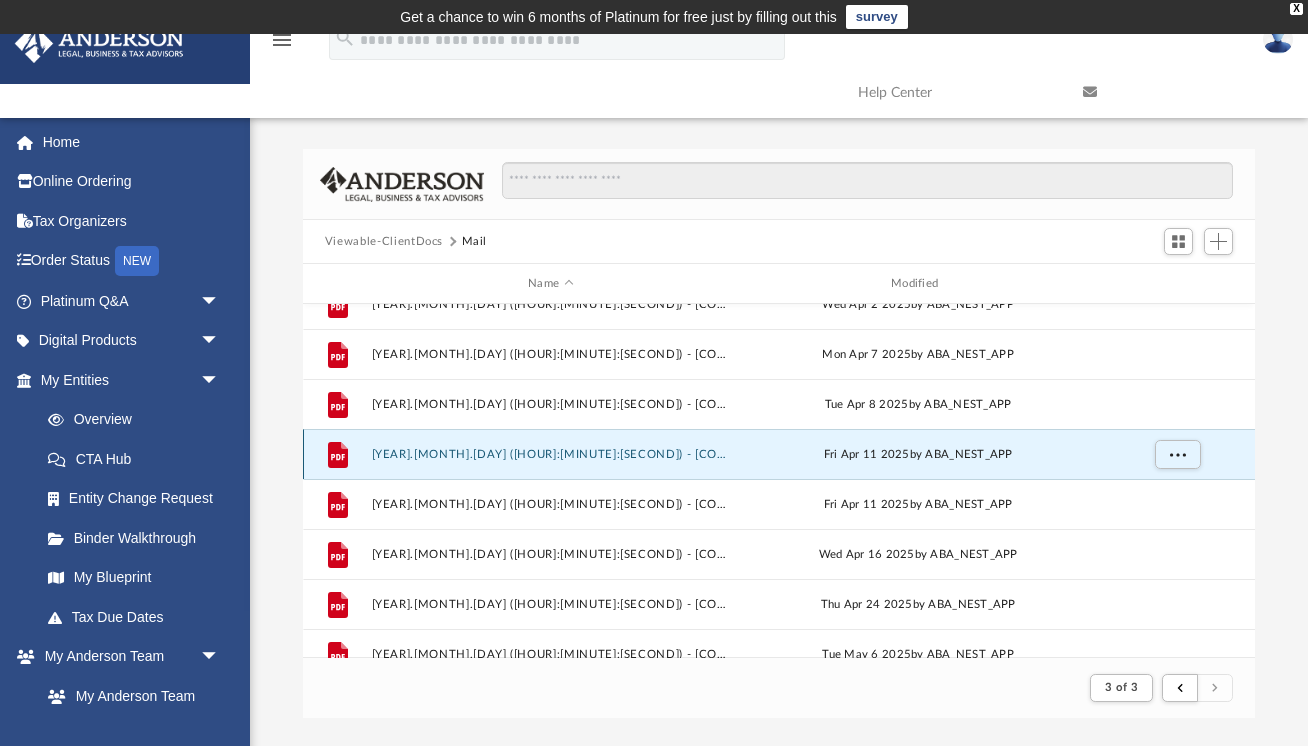 click on "Fri Apr 11 2025  by ABA_NEST_APP" at bounding box center (918, 455) 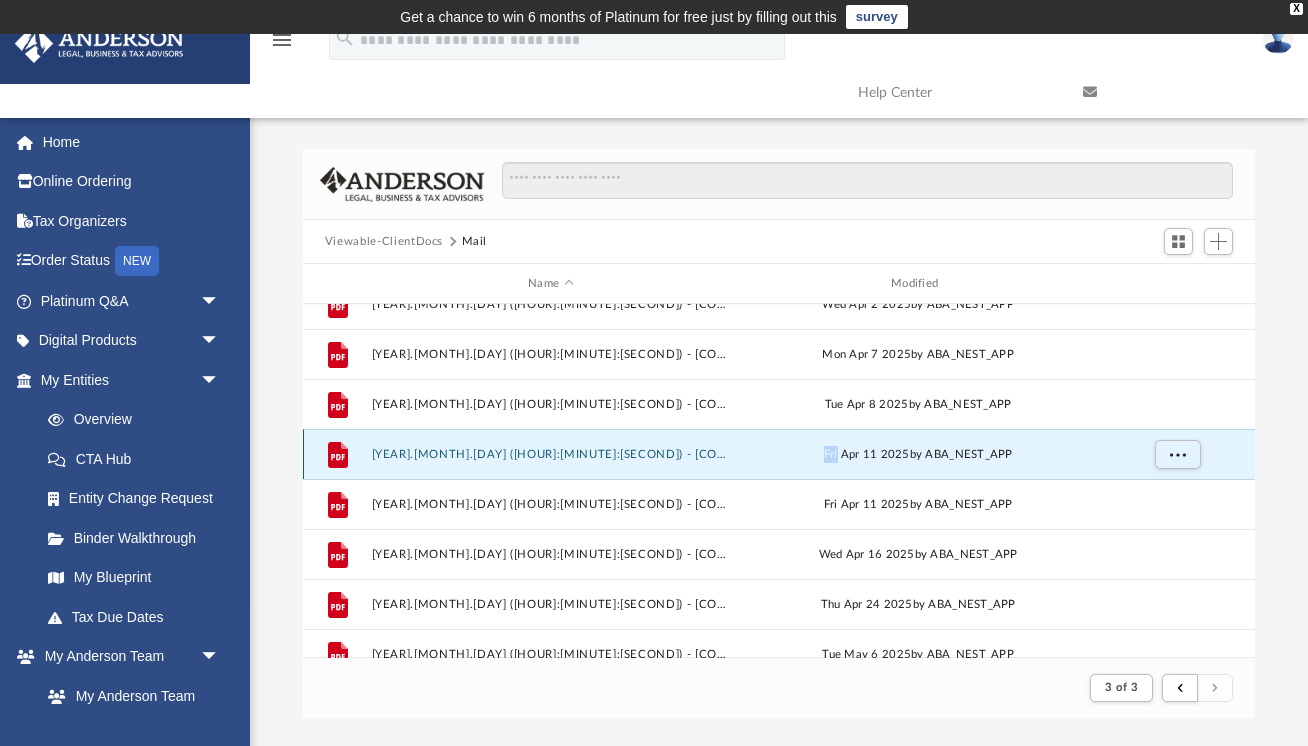 click on "Fri Apr 11 2025  by ABA_NEST_APP" at bounding box center (918, 455) 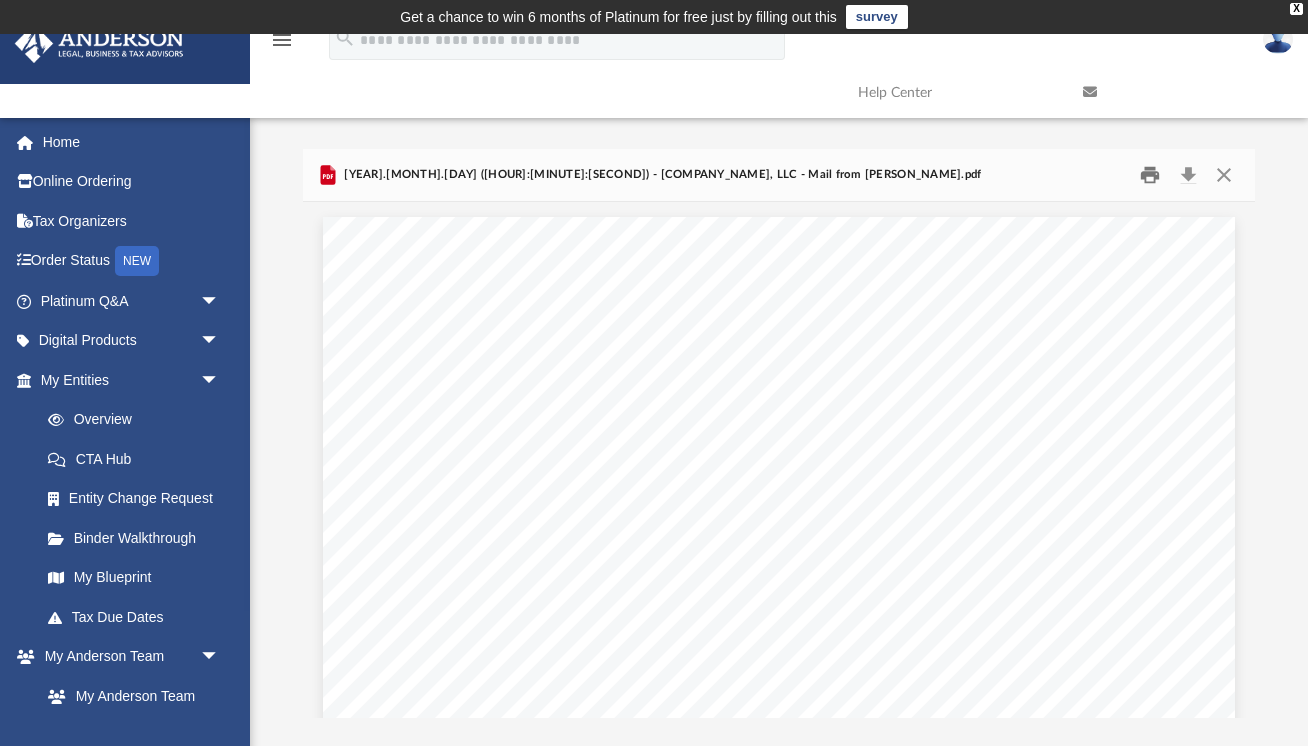 click at bounding box center [1151, 175] 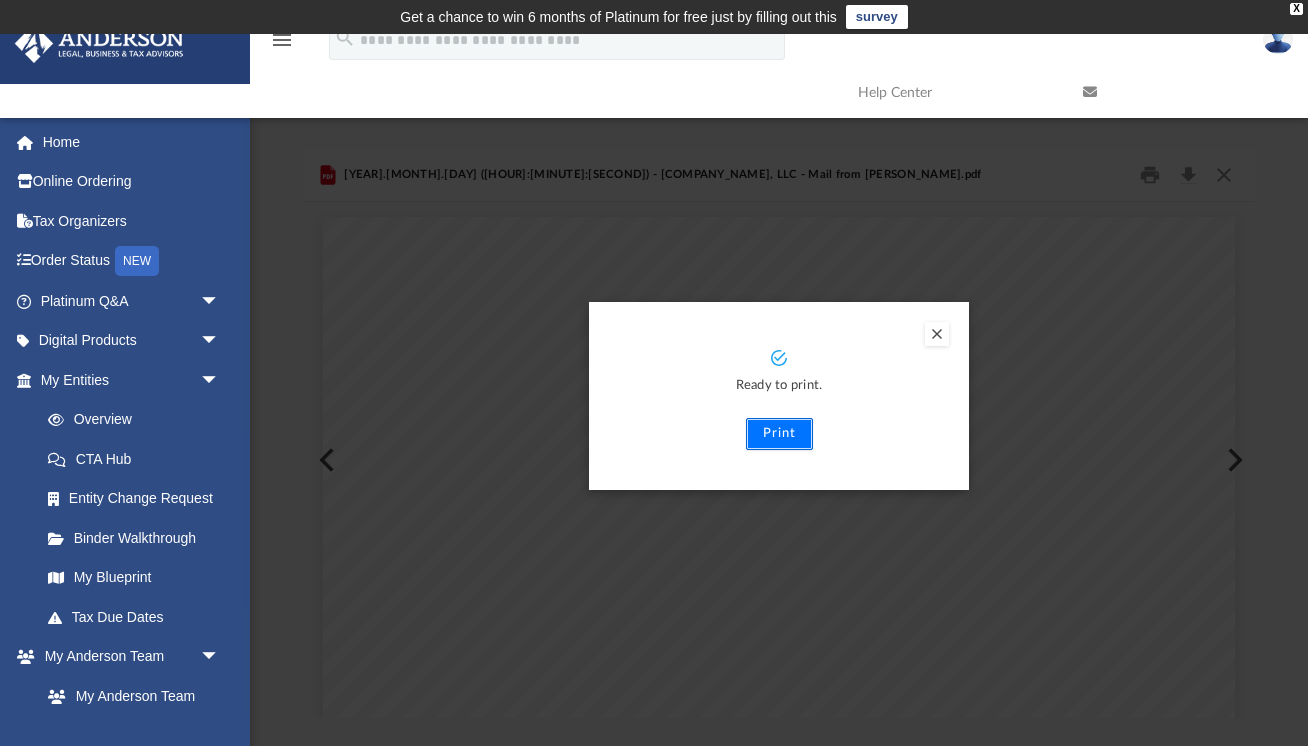 click on "Print" at bounding box center (779, 434) 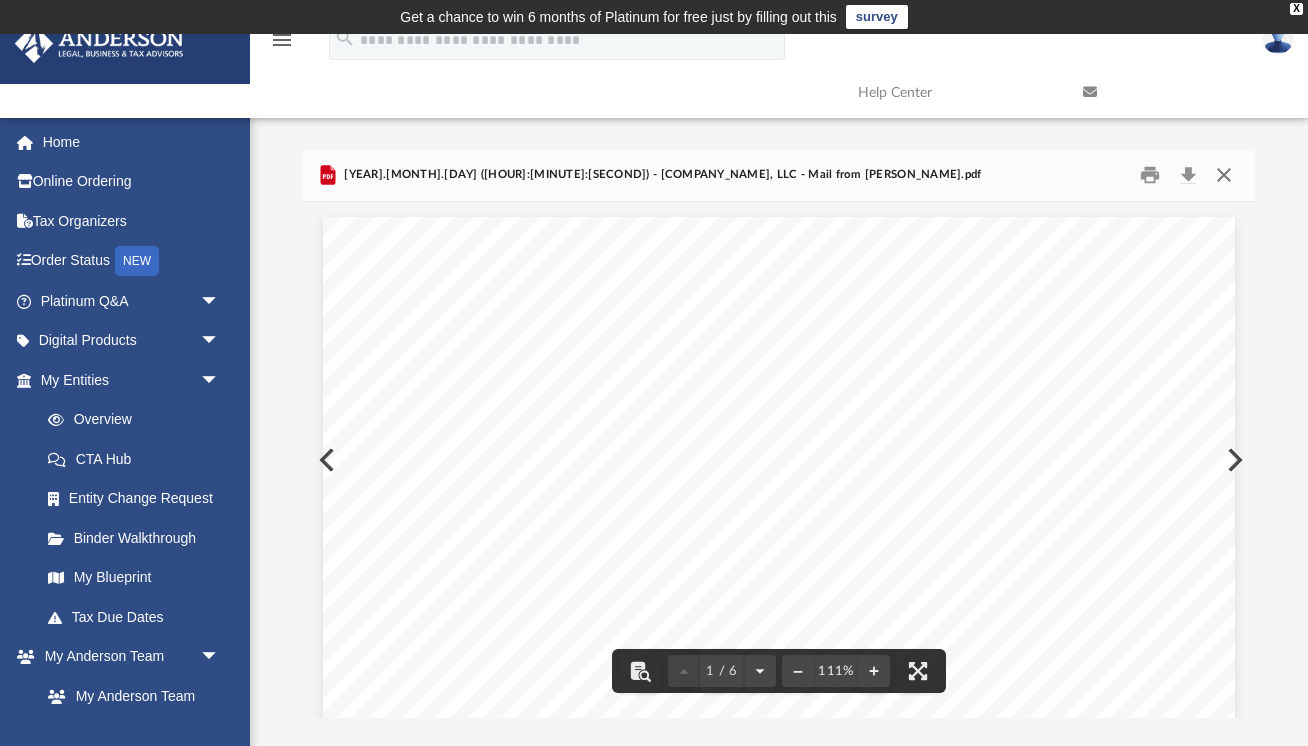 click at bounding box center (1224, 175) 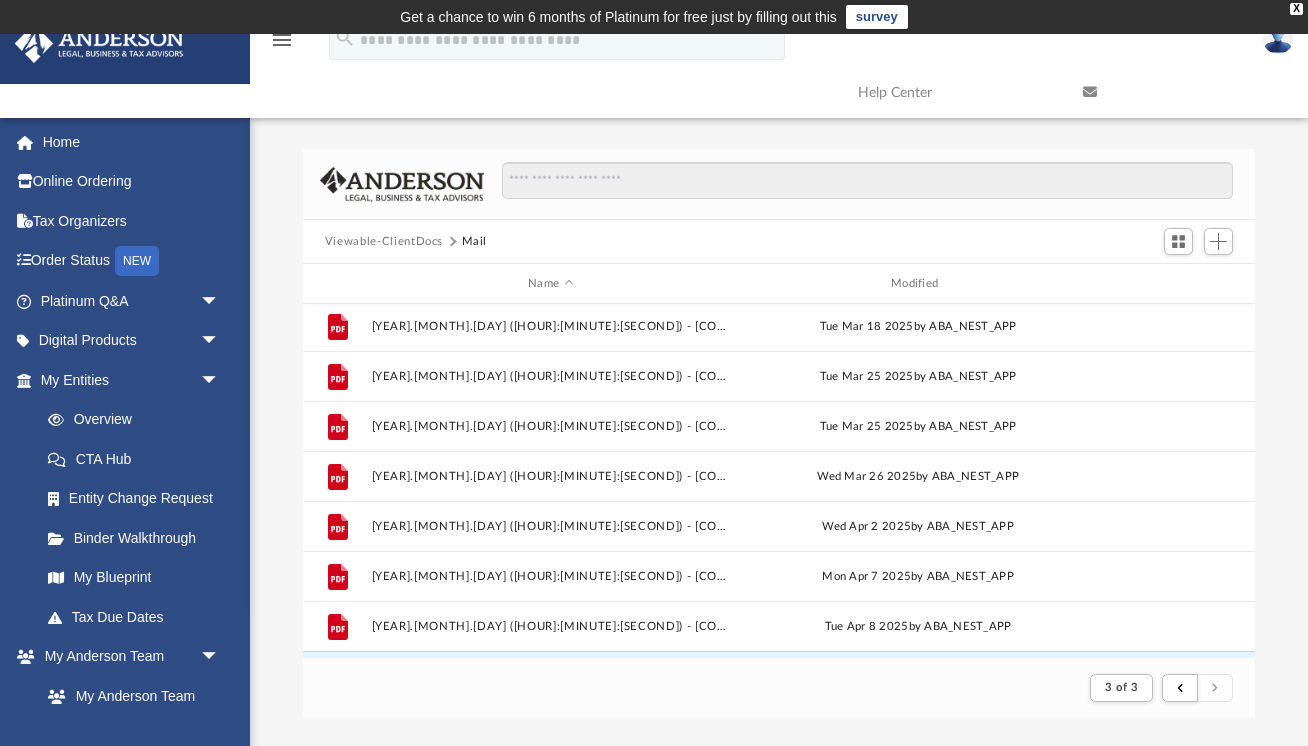 scroll, scrollTop: 650, scrollLeft: 0, axis: vertical 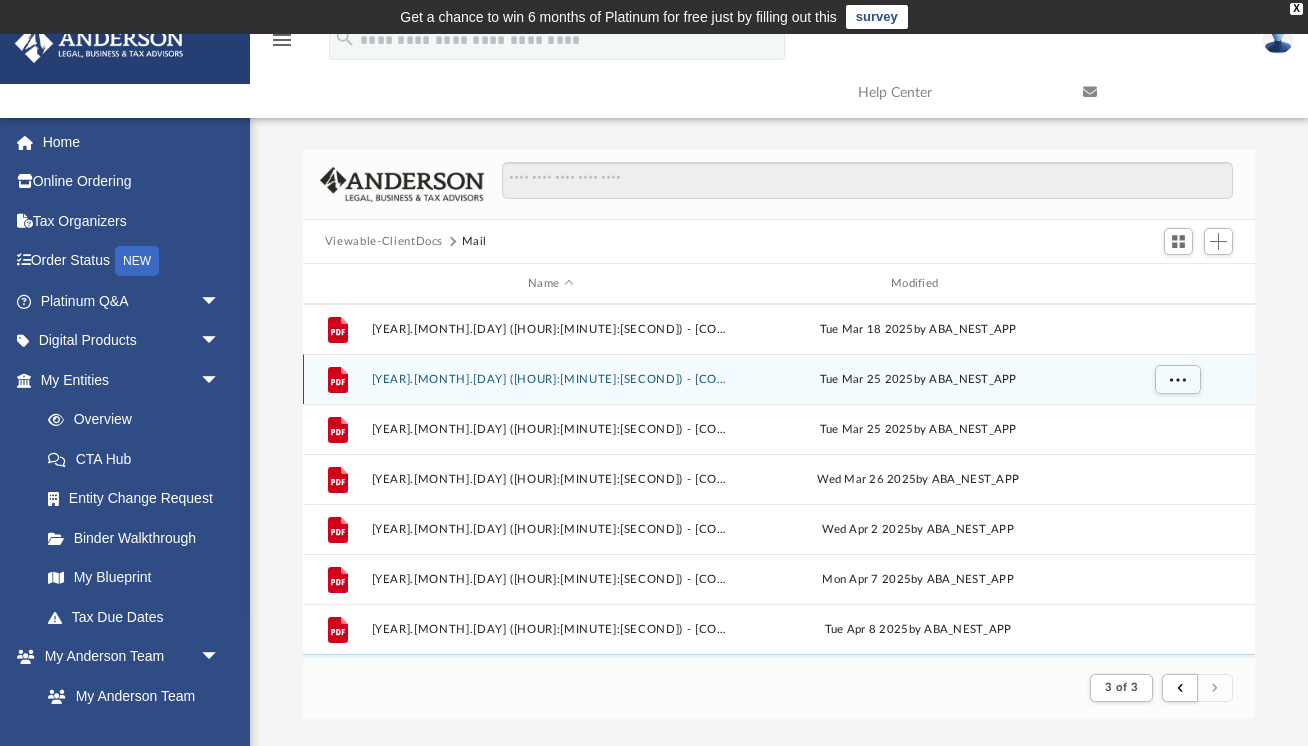 click on "File 2025.03.25 (08:37:47) - Apollo NC Investments, LLC - Mail from APOLLO NC INVESTMENTS LLC.pdf Tue Mar 25 2025  by ABA_NEST_APP" at bounding box center [779, 379] 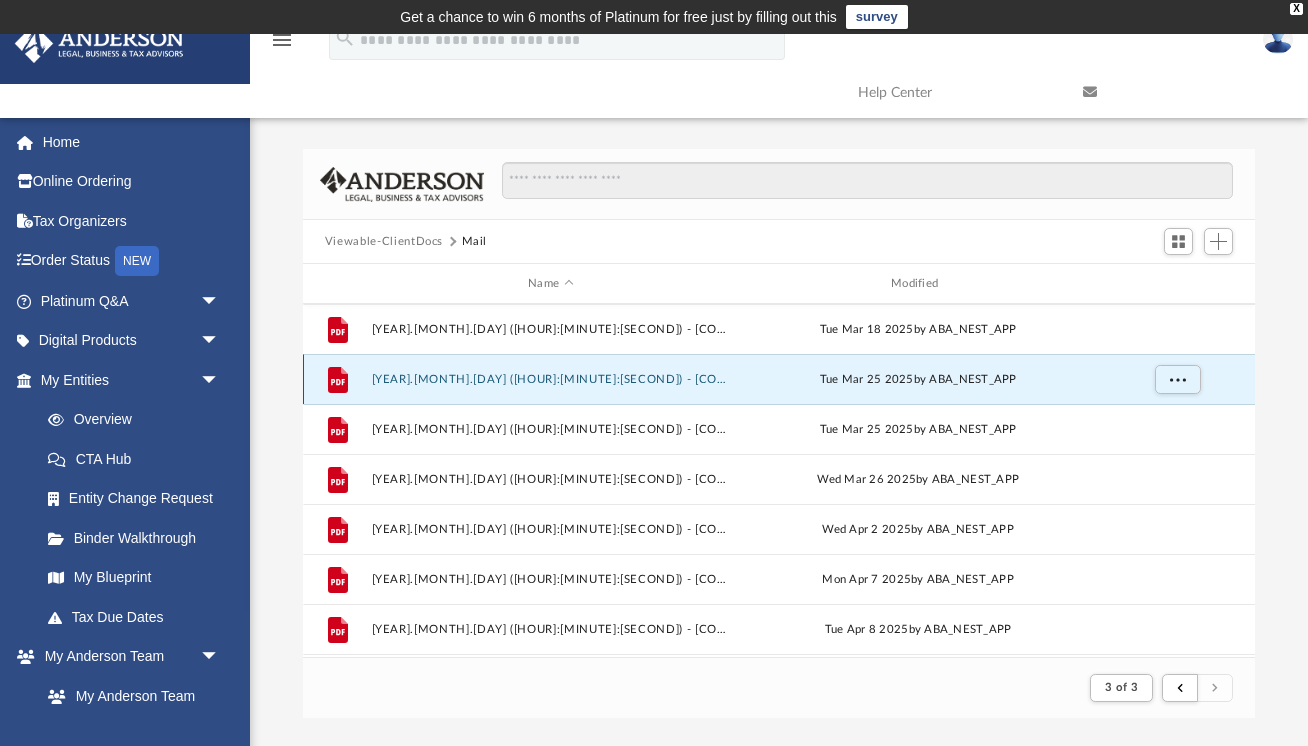 click on "[YEAR].[MONTH].[DAY] ([HOUR]:[MINUTE]:[SECOND]) - Apollo NC Investments, LLC - Mail from APOLLO NC INVESTMENTS LLC.pdf" at bounding box center [550, 379] 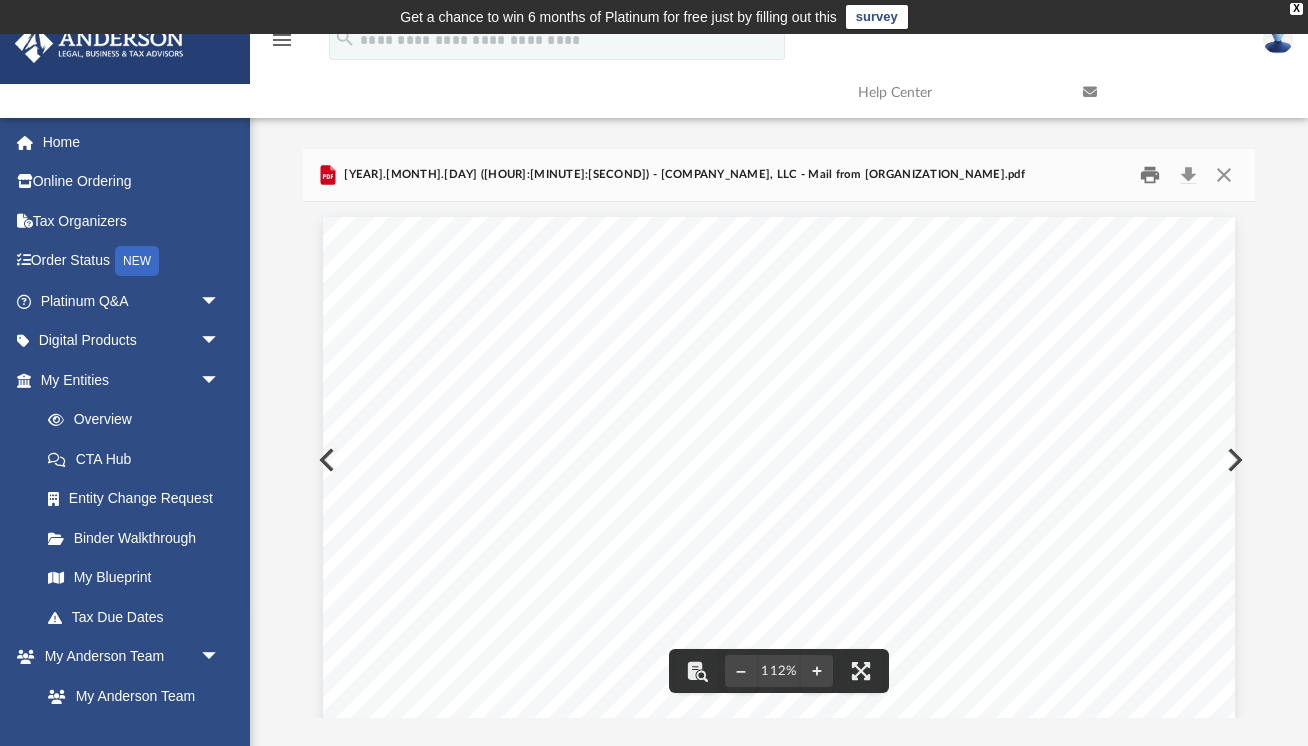 click at bounding box center (1151, 175) 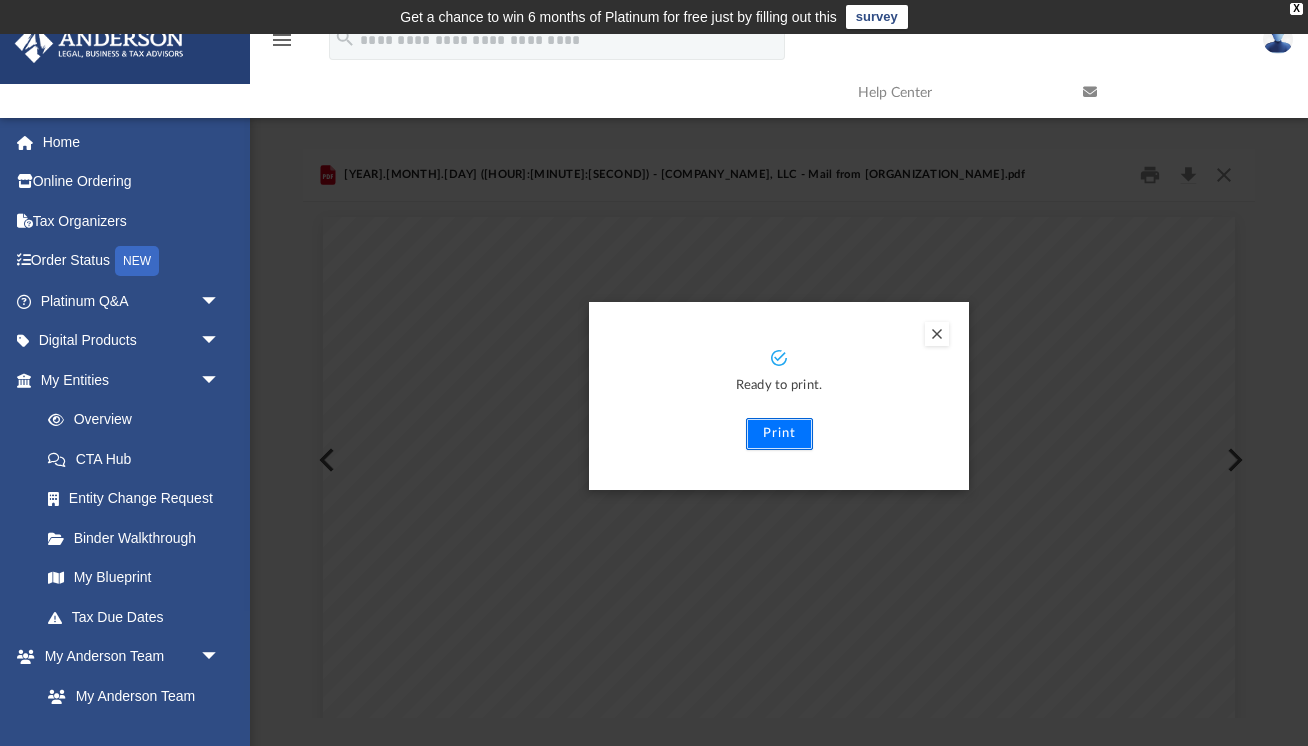 click on "Print" at bounding box center (779, 434) 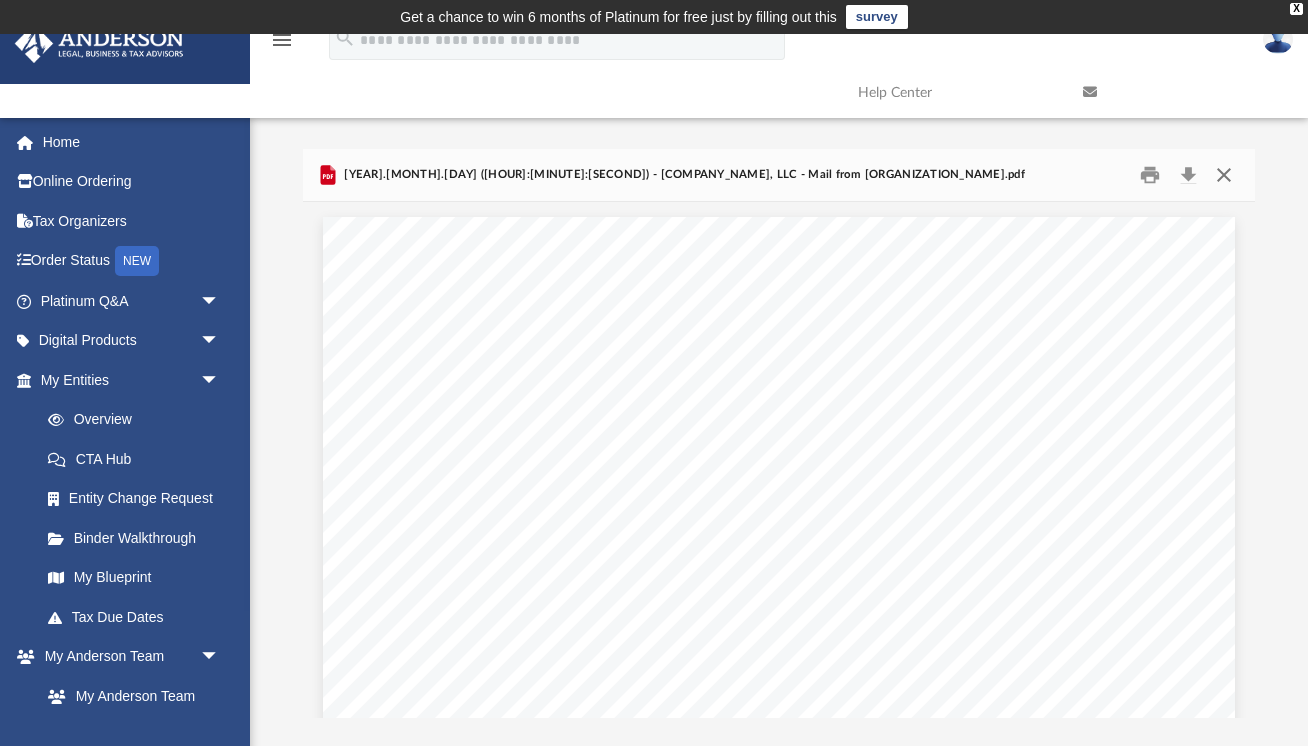 click at bounding box center (1224, 175) 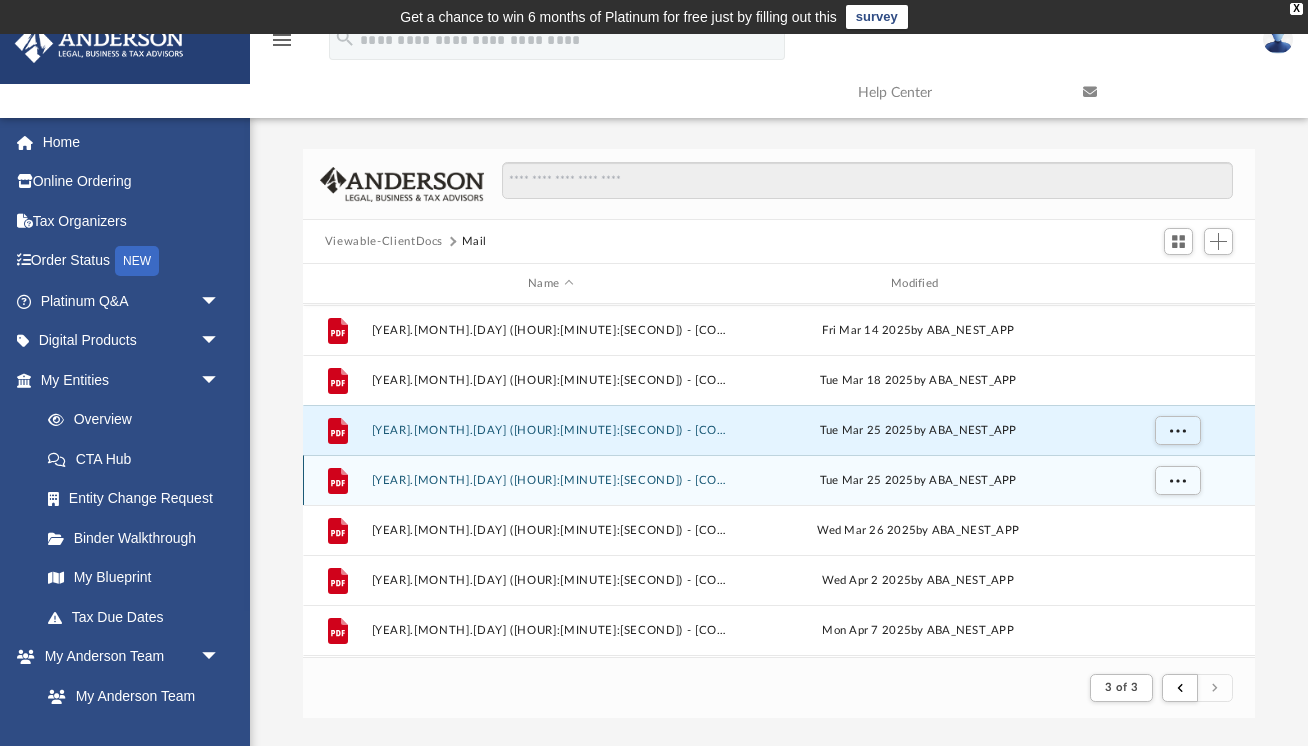 scroll, scrollTop: 591, scrollLeft: 0, axis: vertical 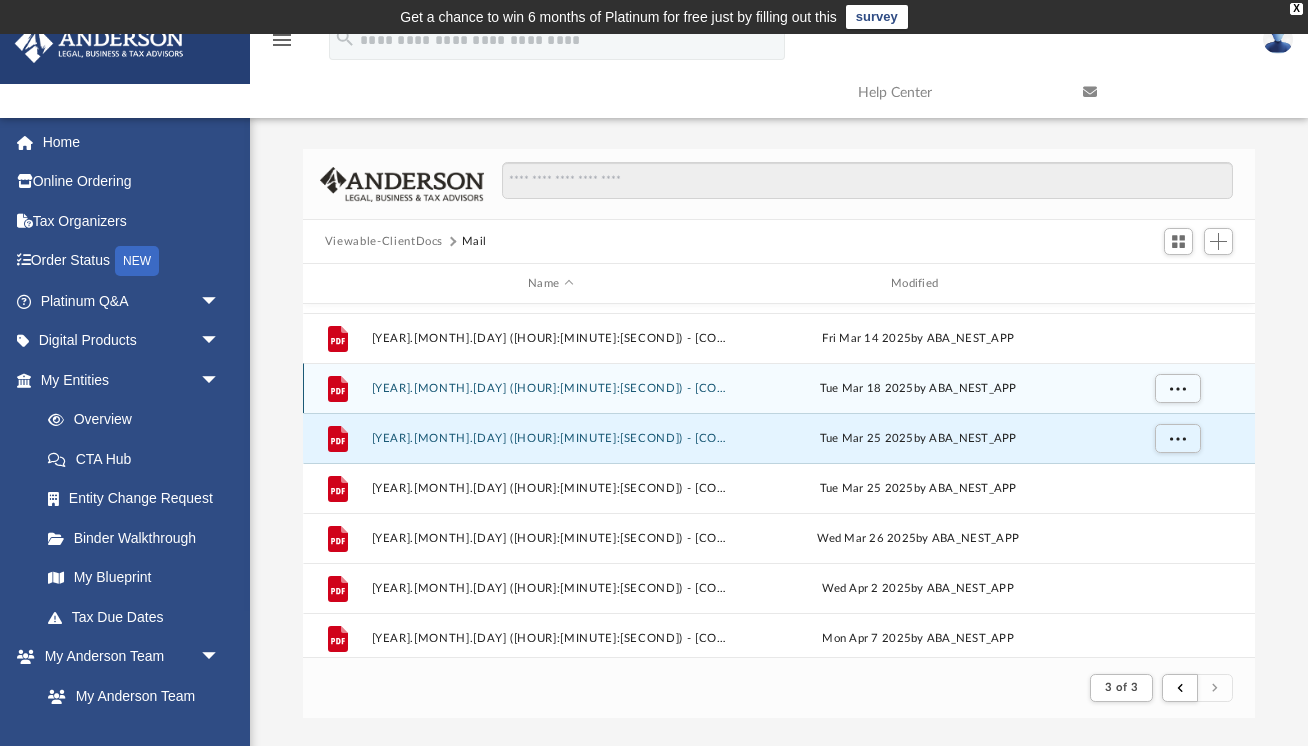 click on "File 2025.03.18 (09:00:24) - Apollo NC Investments, LLC - Mail from APOLLO NC INVESTMENTS LLC.pdf Tue Mar 18 2025  by ABA_NEST_APP" at bounding box center (779, 388) 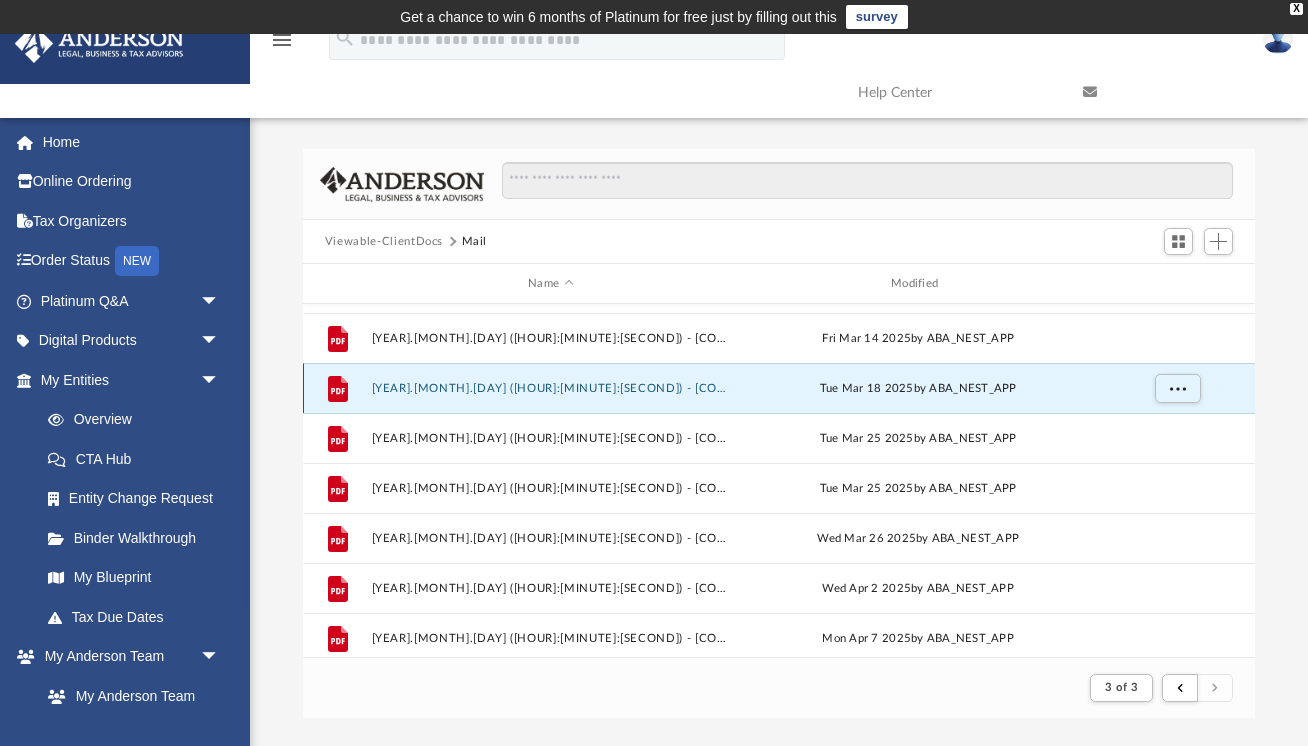 click on "[YEAR].[MONTH].[DAY] ([HOUR]:[MINUTE]:[SECOND]) - Apollo NC Investments, LLC - Mail from APOLLO NC INVESTMENTS LLC.pdf" at bounding box center [550, 388] 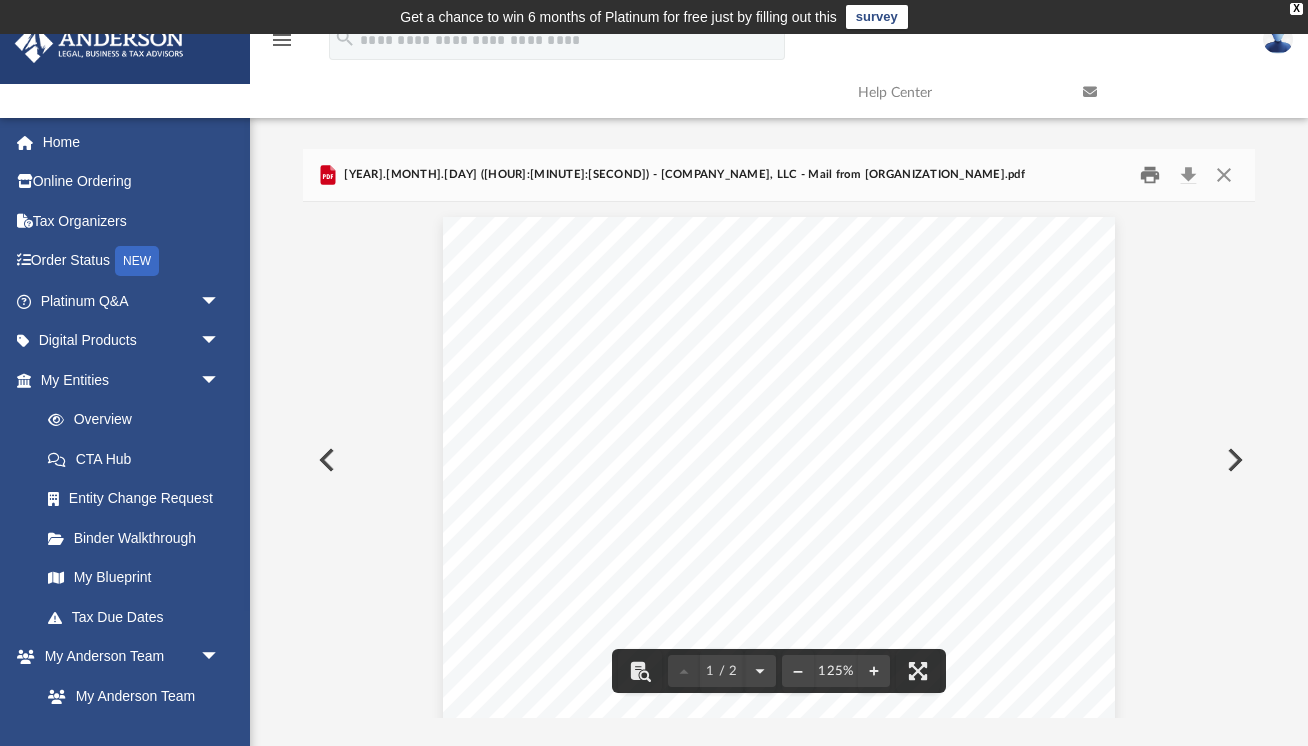 click at bounding box center [1151, 175] 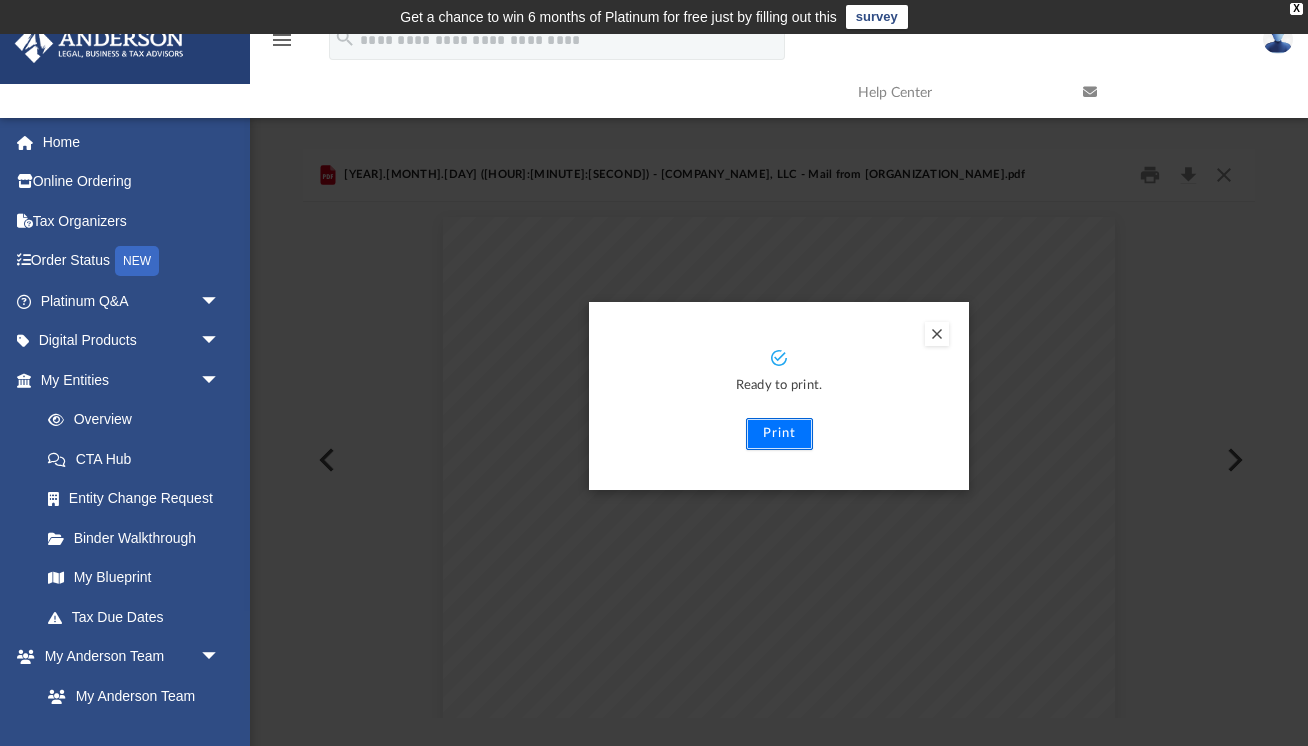 click on "Print" at bounding box center (779, 434) 